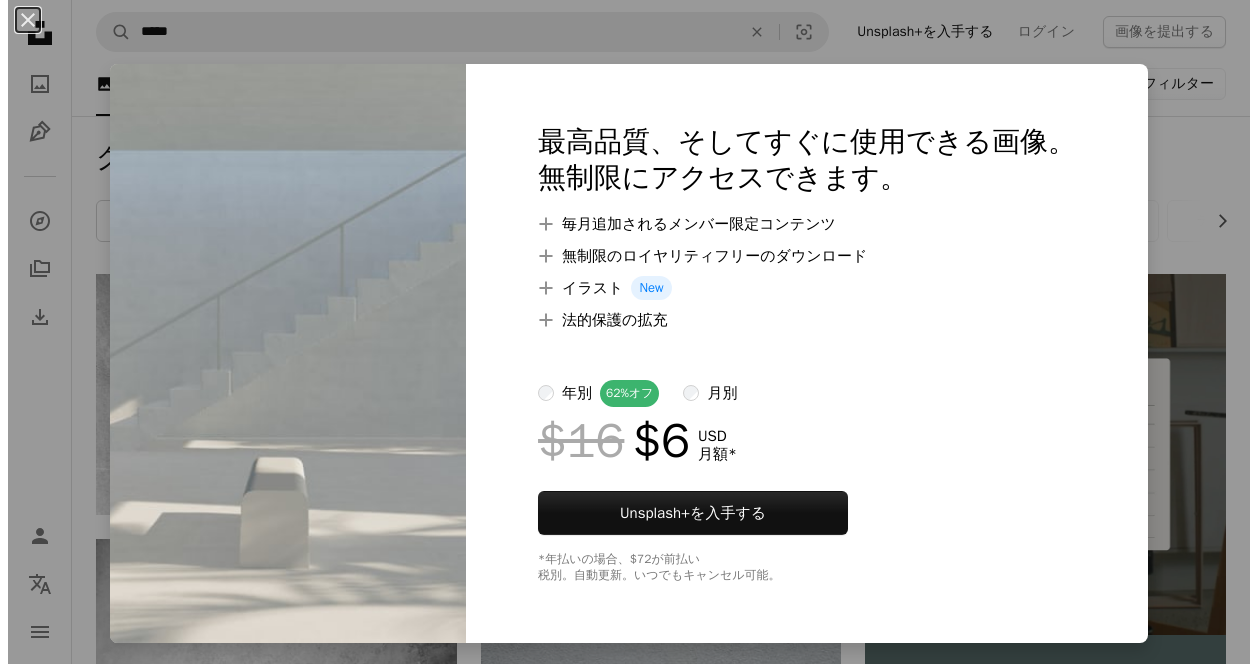 scroll, scrollTop: 10510, scrollLeft: 0, axis: vertical 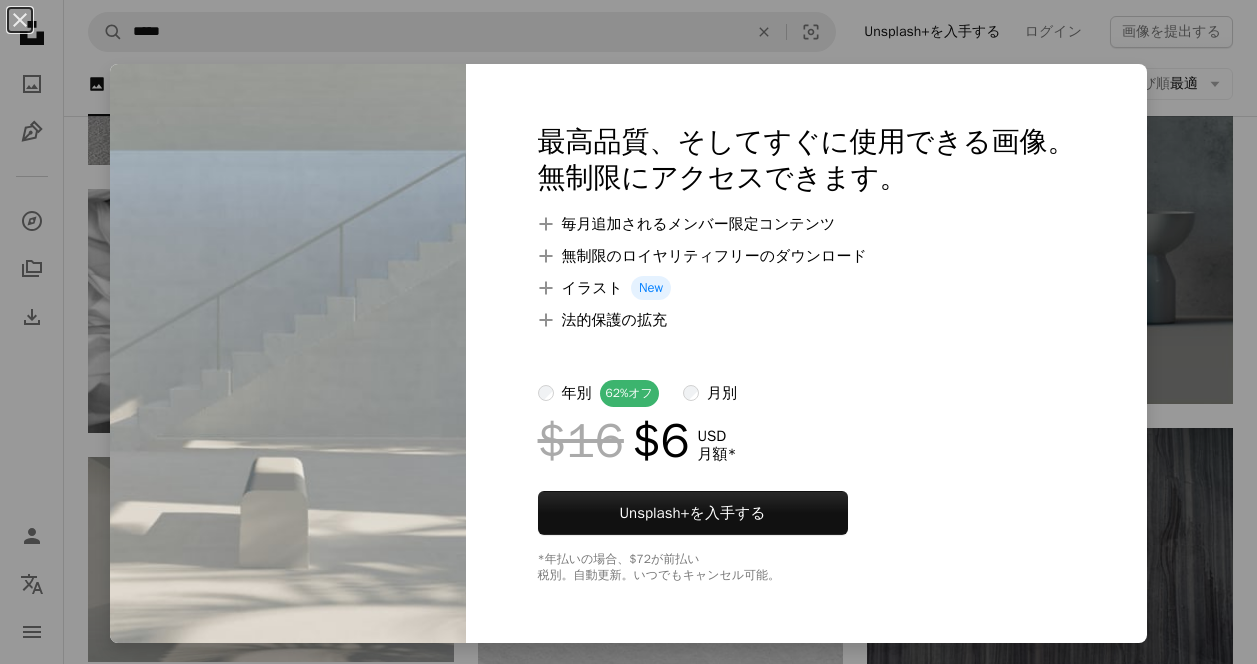 click at bounding box center (288, 353) 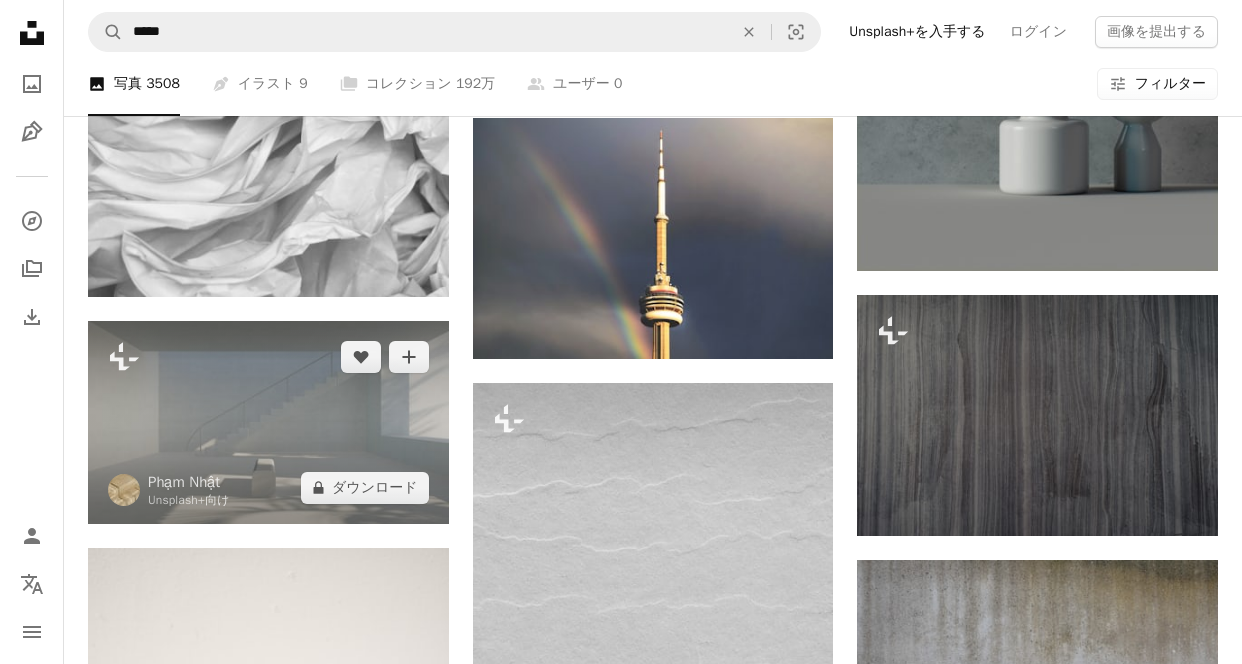 click at bounding box center [268, 422] 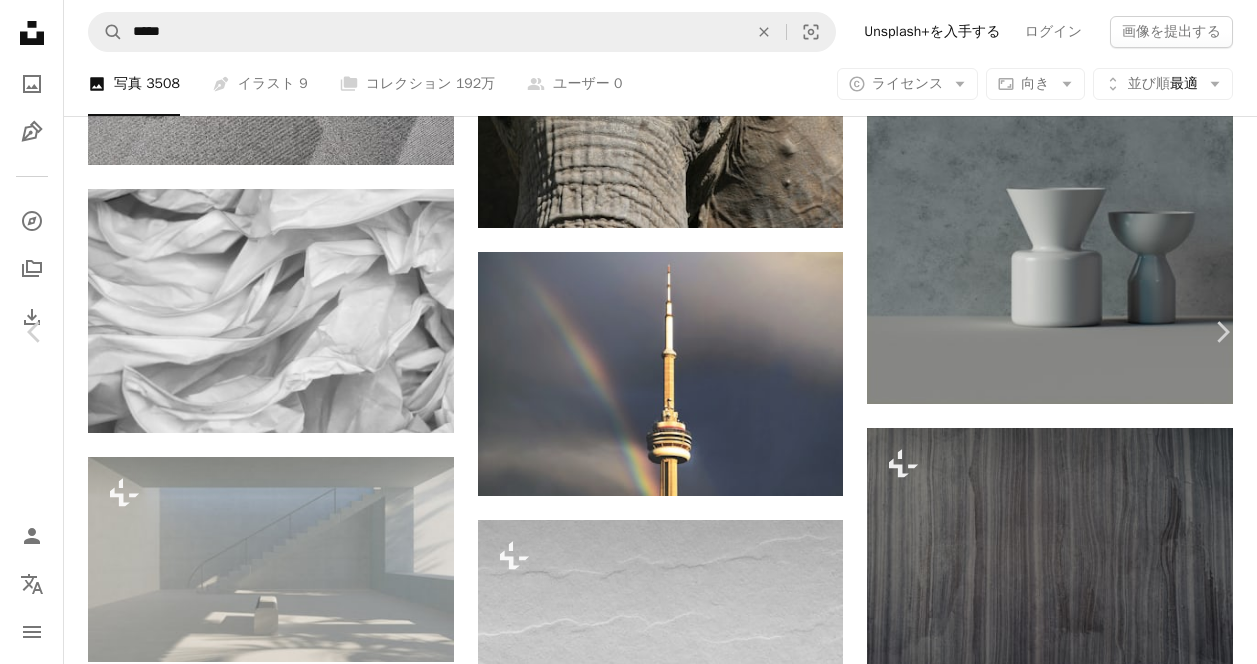 scroll, scrollTop: 0, scrollLeft: 0, axis: both 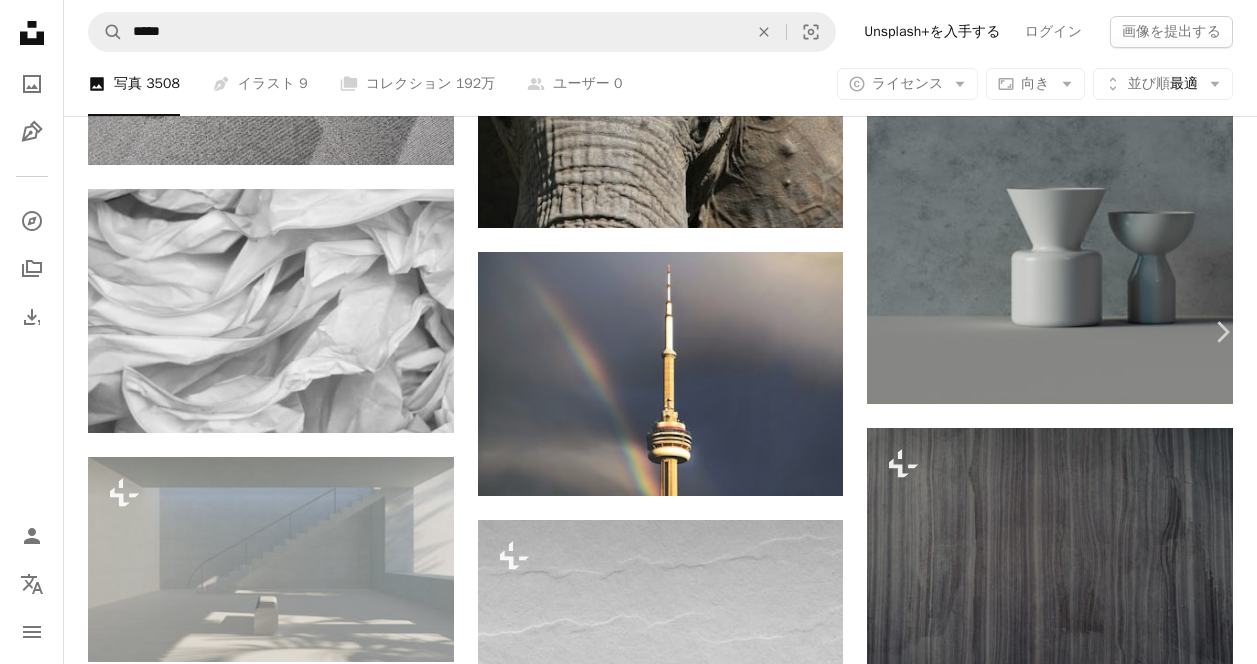 click on "Chevron left" 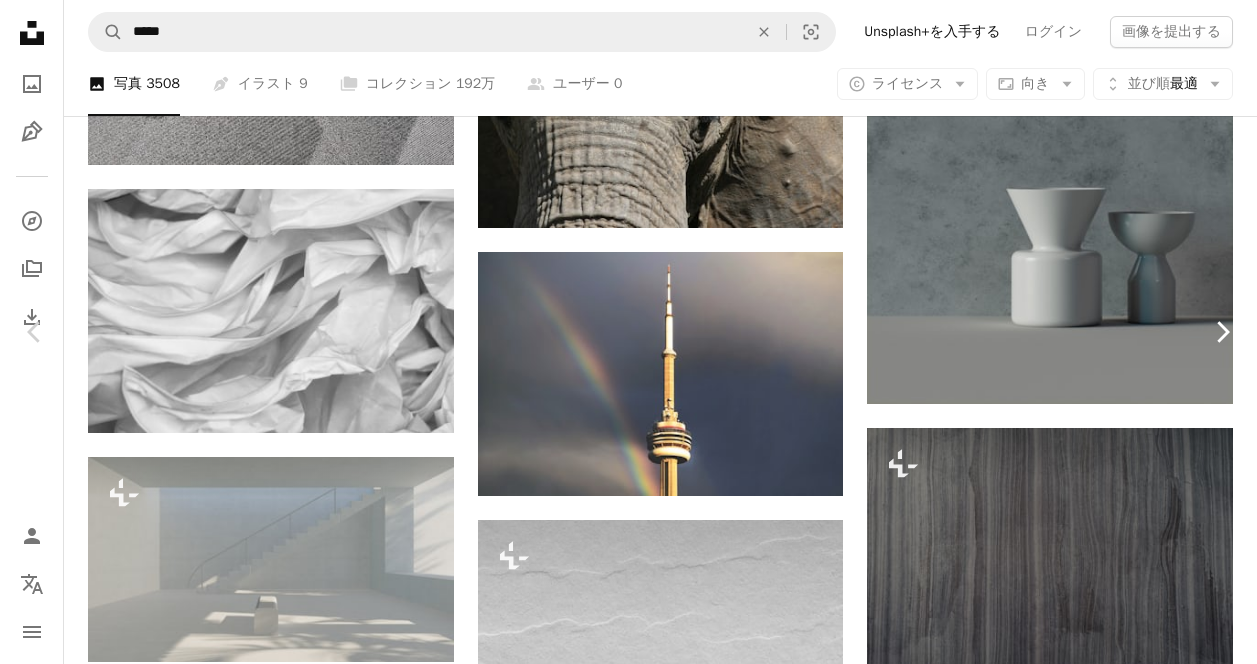 click on "Chevron right" 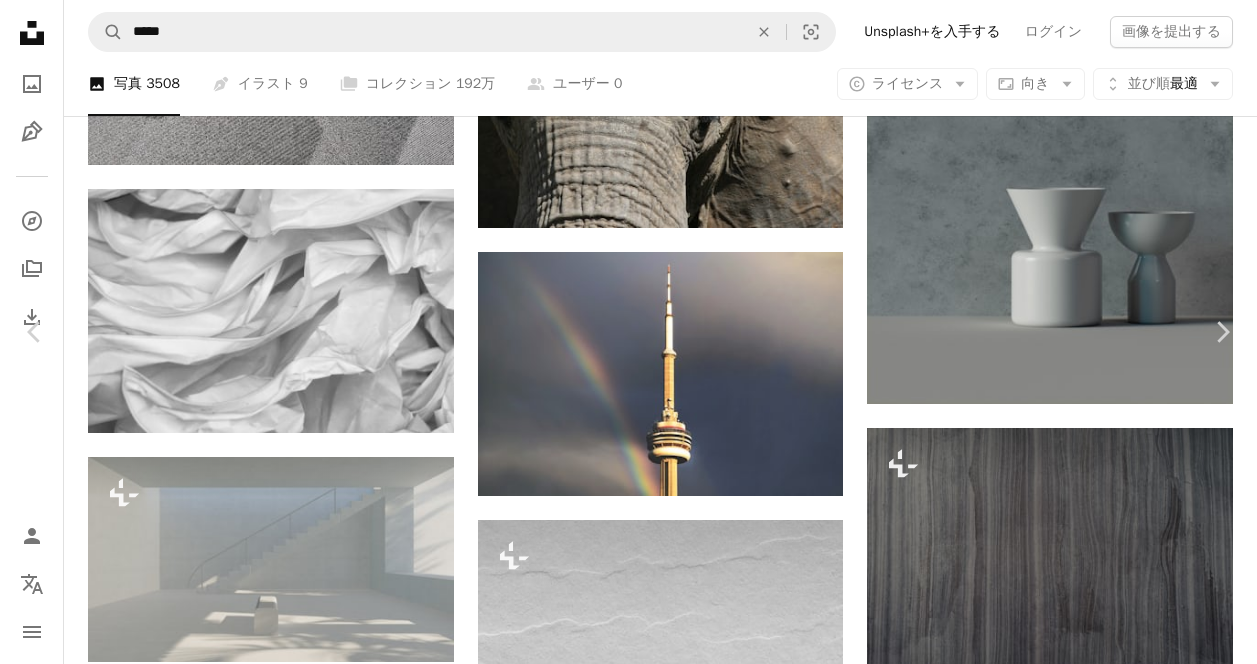 scroll, scrollTop: 300, scrollLeft: 0, axis: vertical 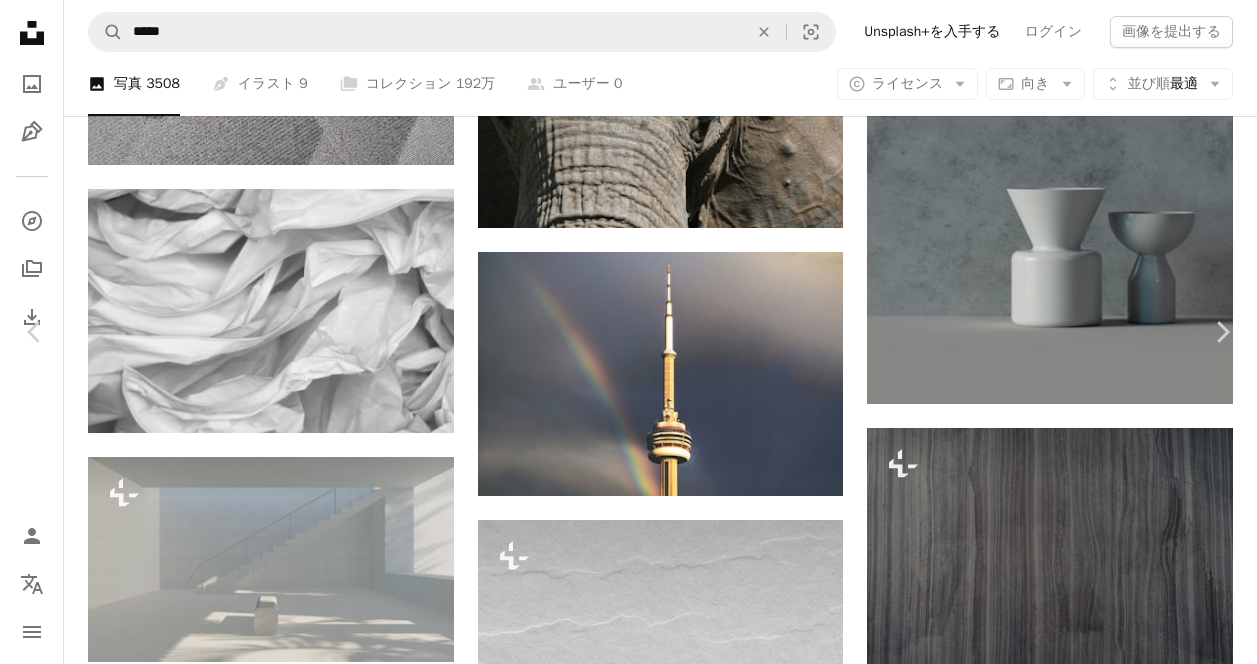 click on "An X shape" at bounding box center (20, 20) 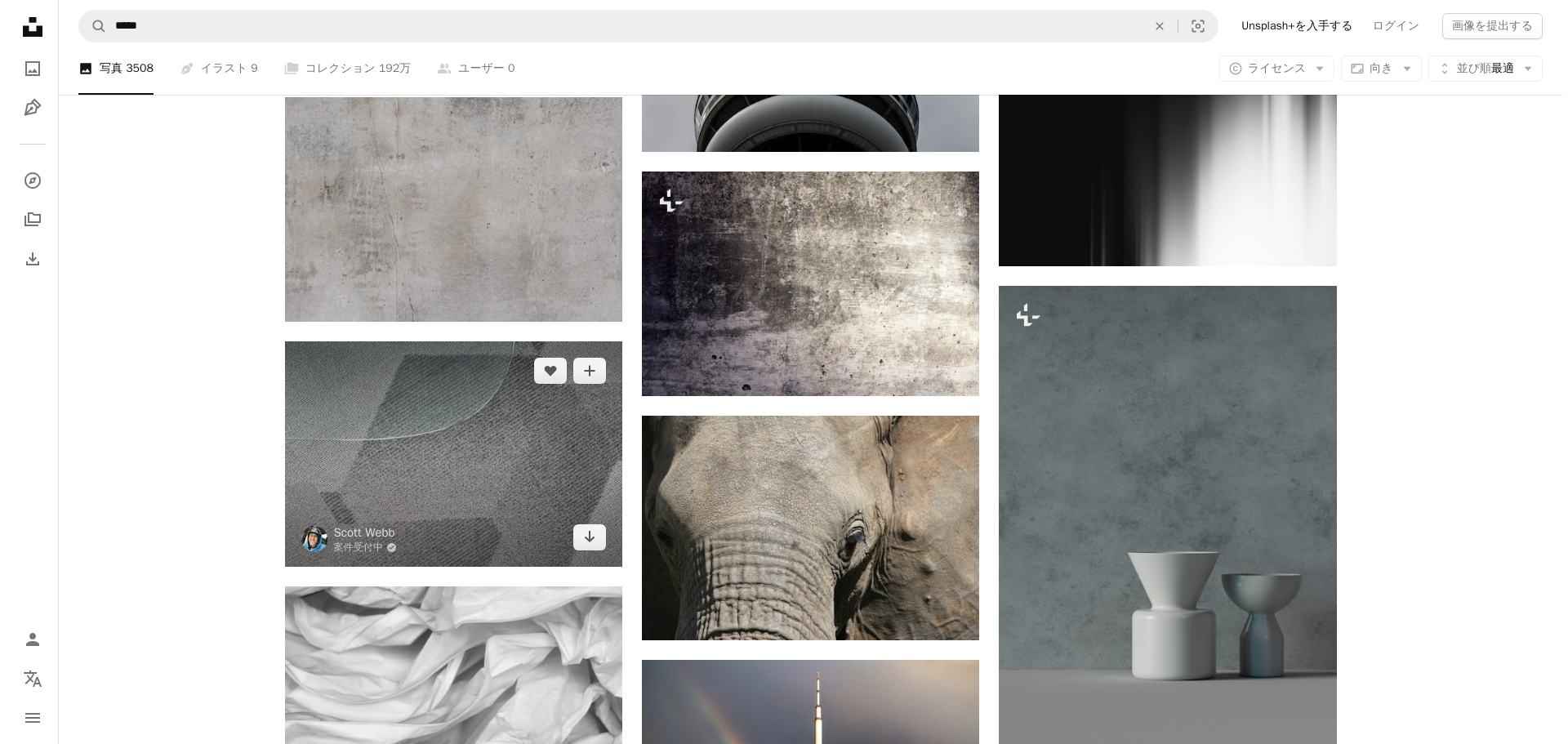 scroll, scrollTop: 9173, scrollLeft: 0, axis: vertical 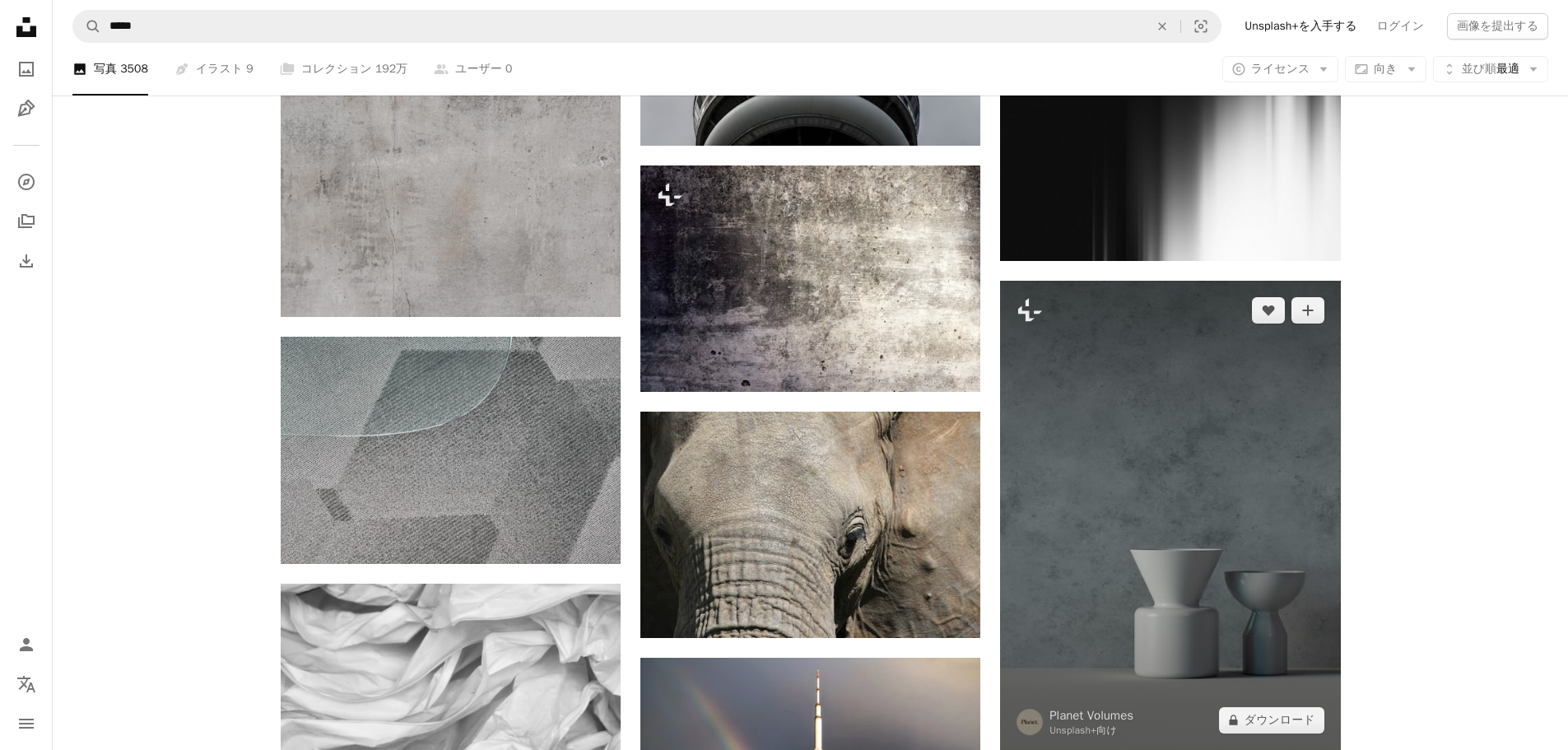 click at bounding box center (1170, 515) 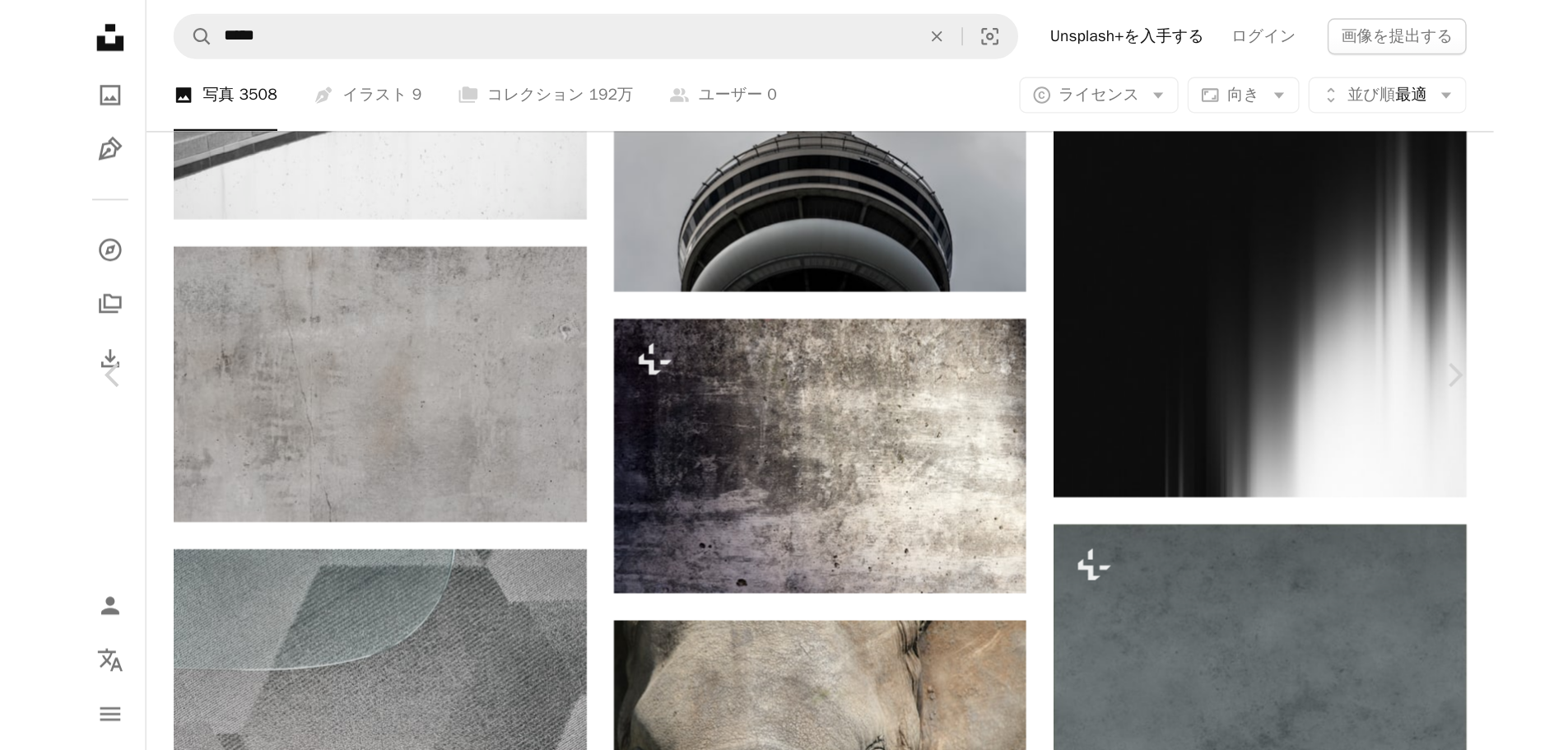 scroll, scrollTop: 9247, scrollLeft: 0, axis: vertical 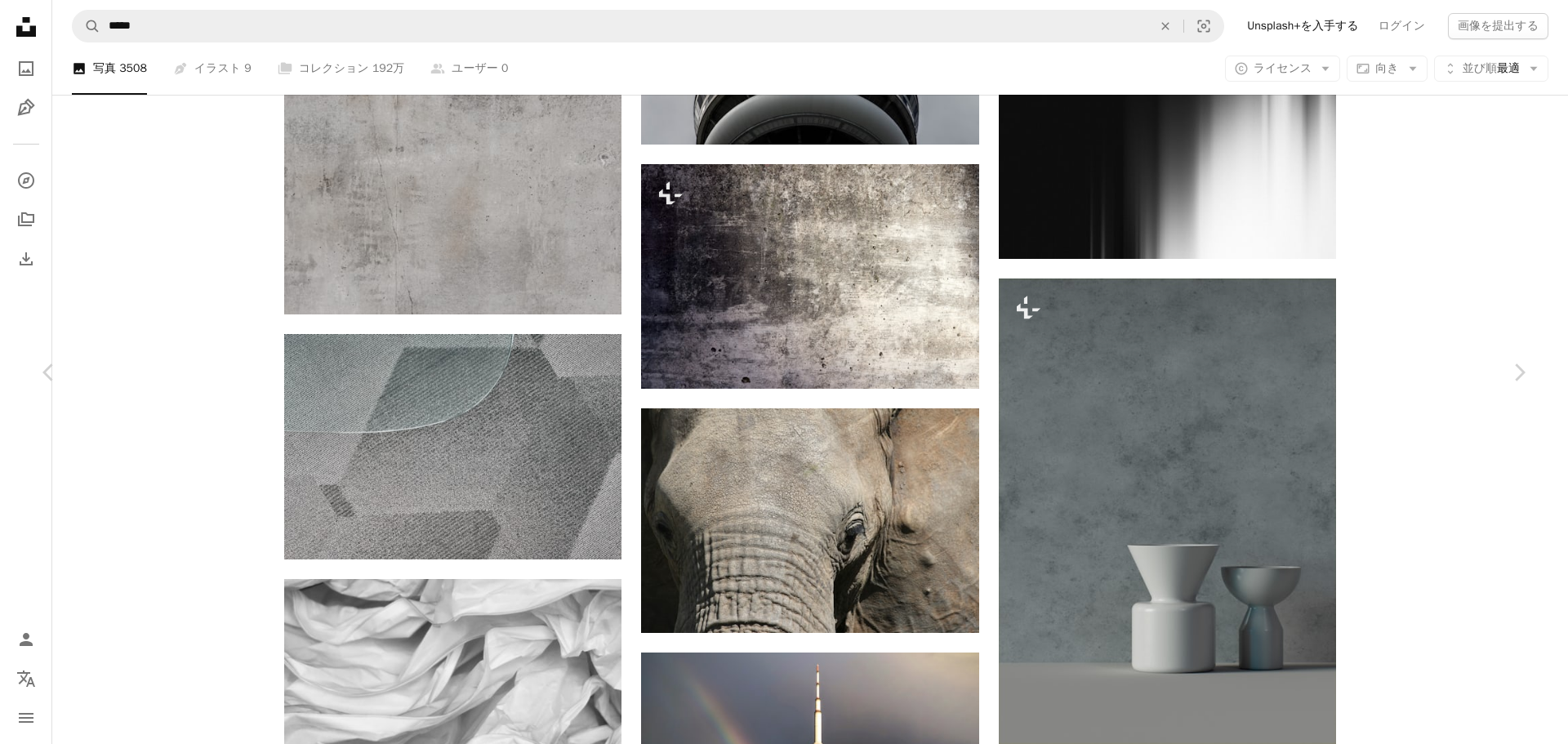 click on "An X shape" at bounding box center [16, 16] 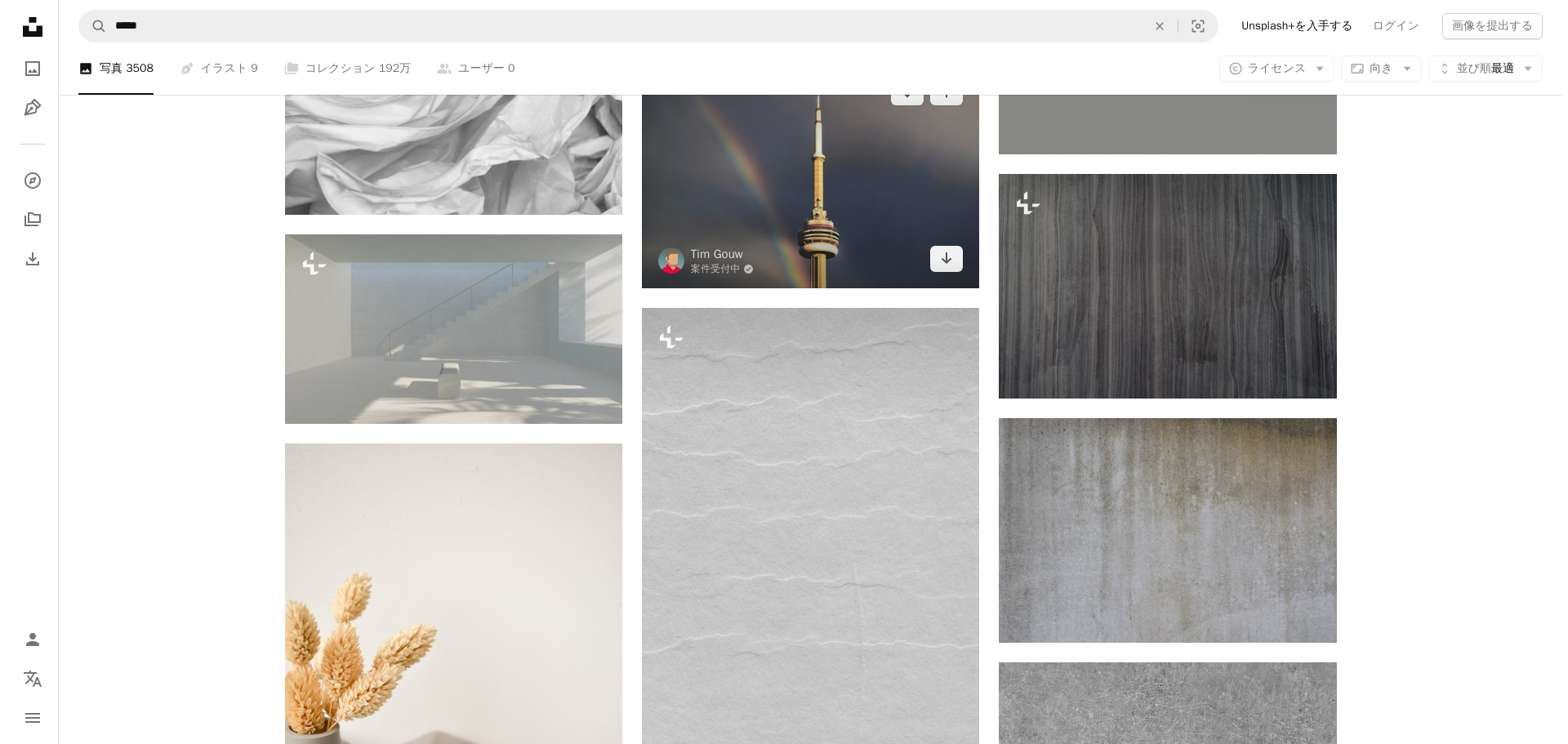 scroll, scrollTop: 9768, scrollLeft: 0, axis: vertical 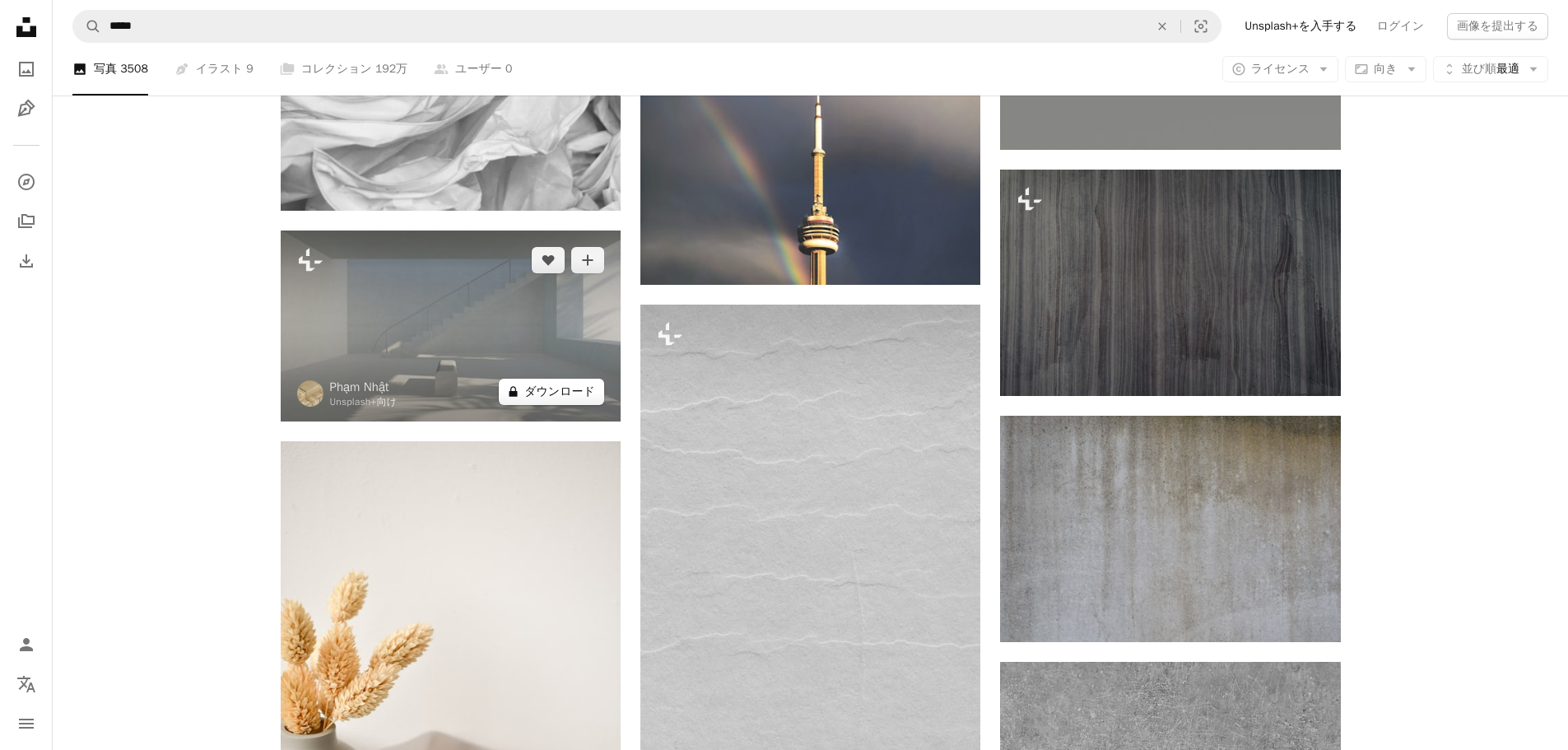 click on "A lock   ダウンロード" at bounding box center (551, 392) 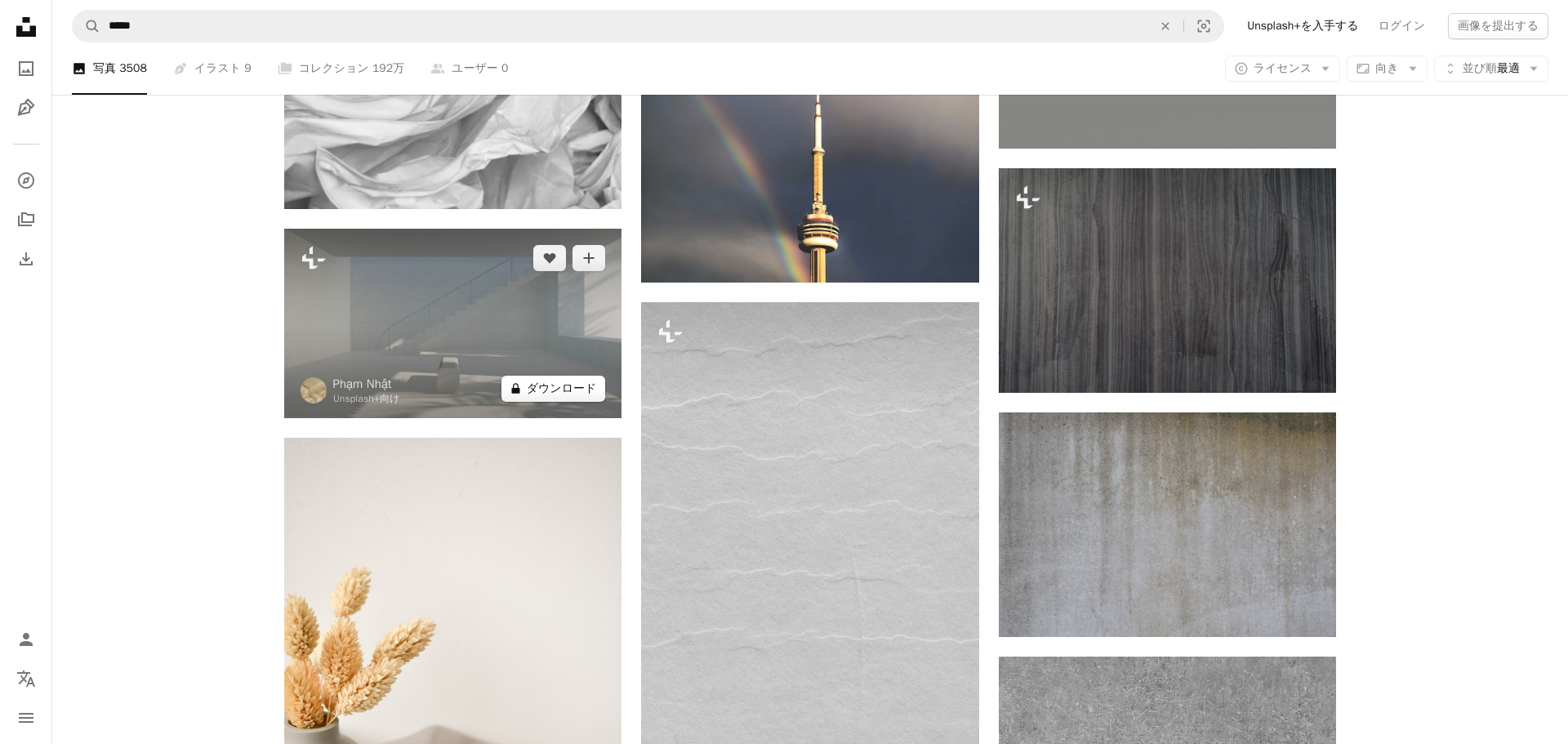click at bounding box center (506, 3158) 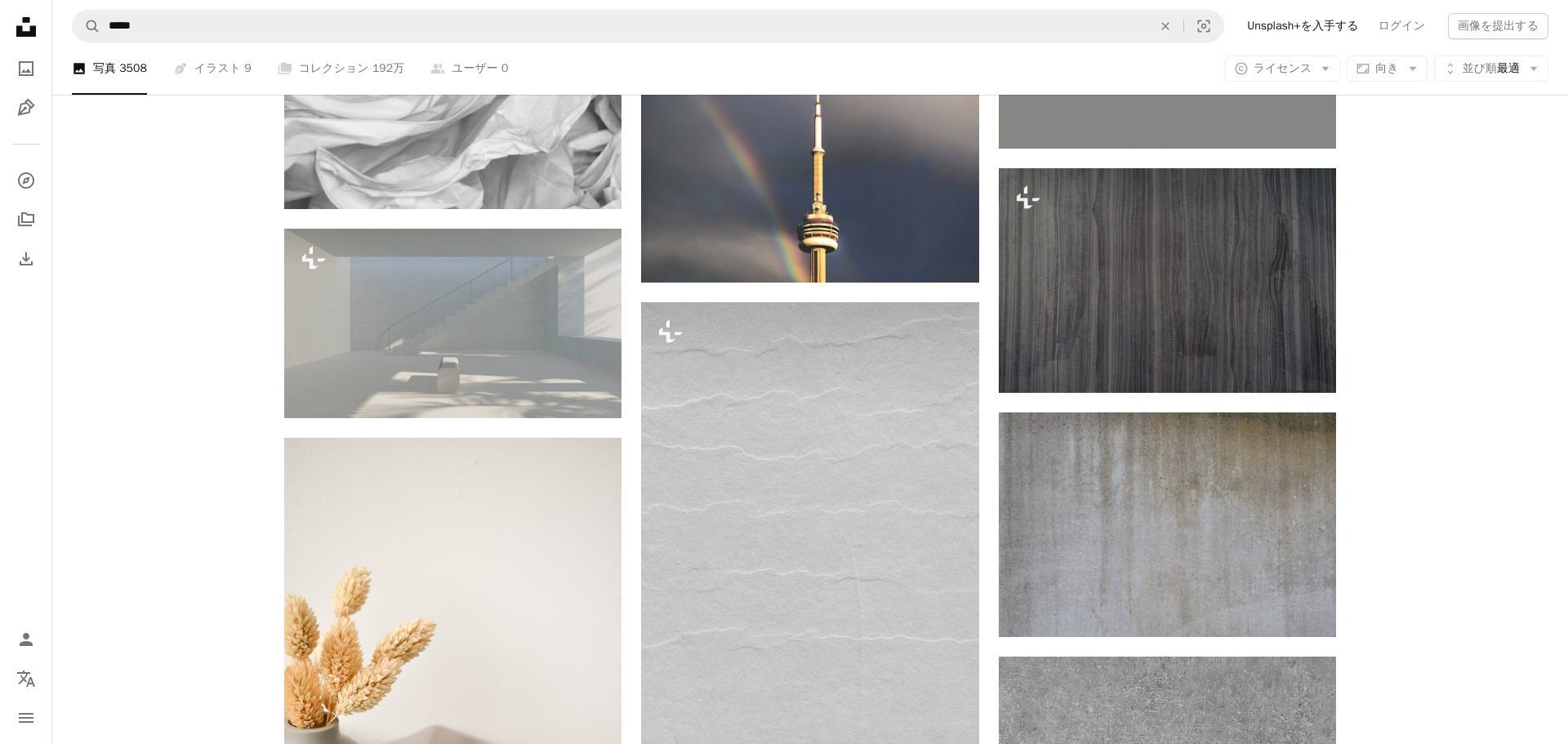 click on "An X shape 最高品質、そしてすぐに使用できる画像。 無制限にアクセスできます。 A plus sign 毎月追加されるメンバー限定コンテンツ A plus sign 無制限のロイヤリティフリーのダウンロード A plus sign イラスト  New A plus sign 法的保護の拡充 年別 62% オフ 月別 $16   $6 USD 月額 * Unsplash+ を入手する *年払いの場合、 $72 が前払い 税別。自動更新。いつでもキャンセル可能。" at bounding box center (784, 3173) 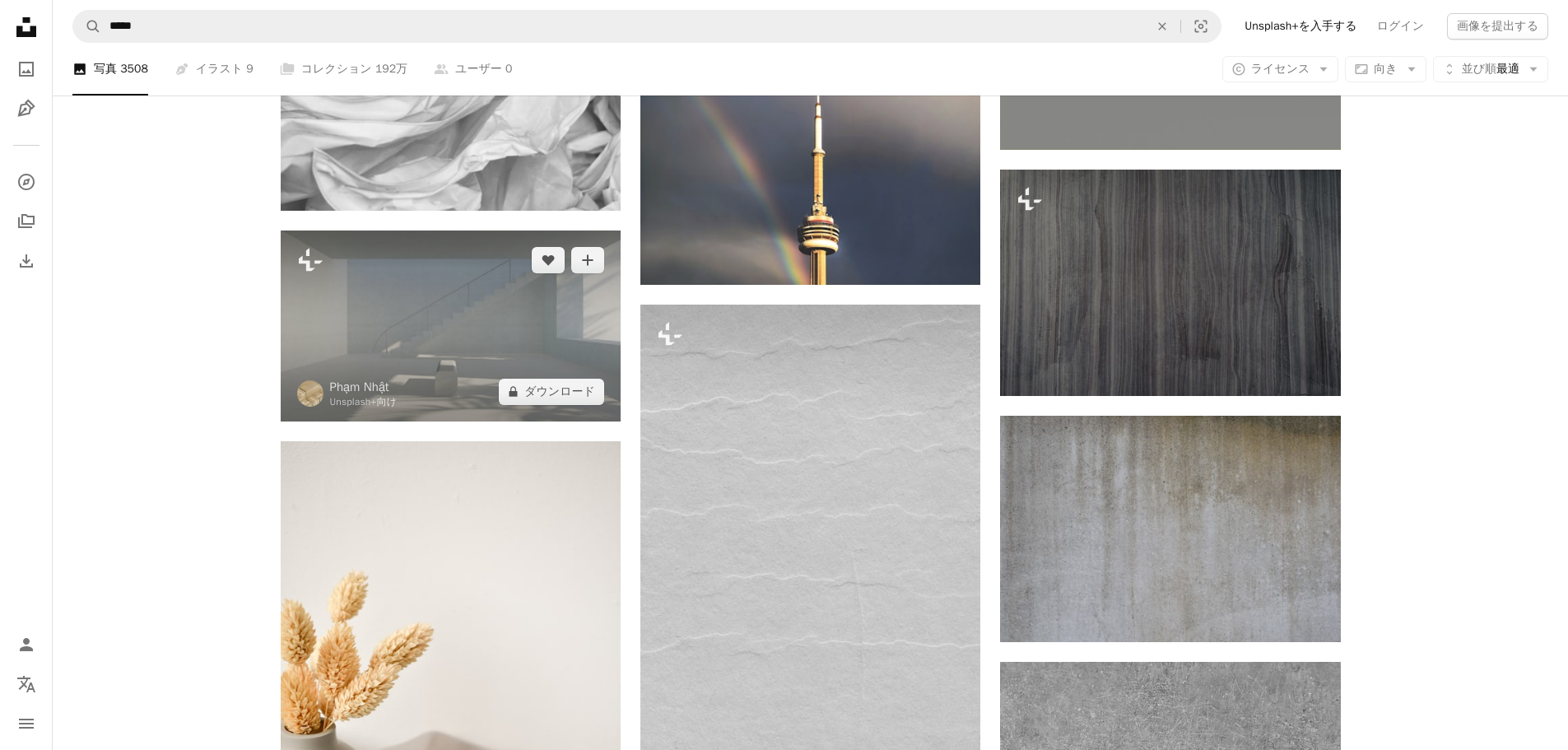 click at bounding box center [450, 326] 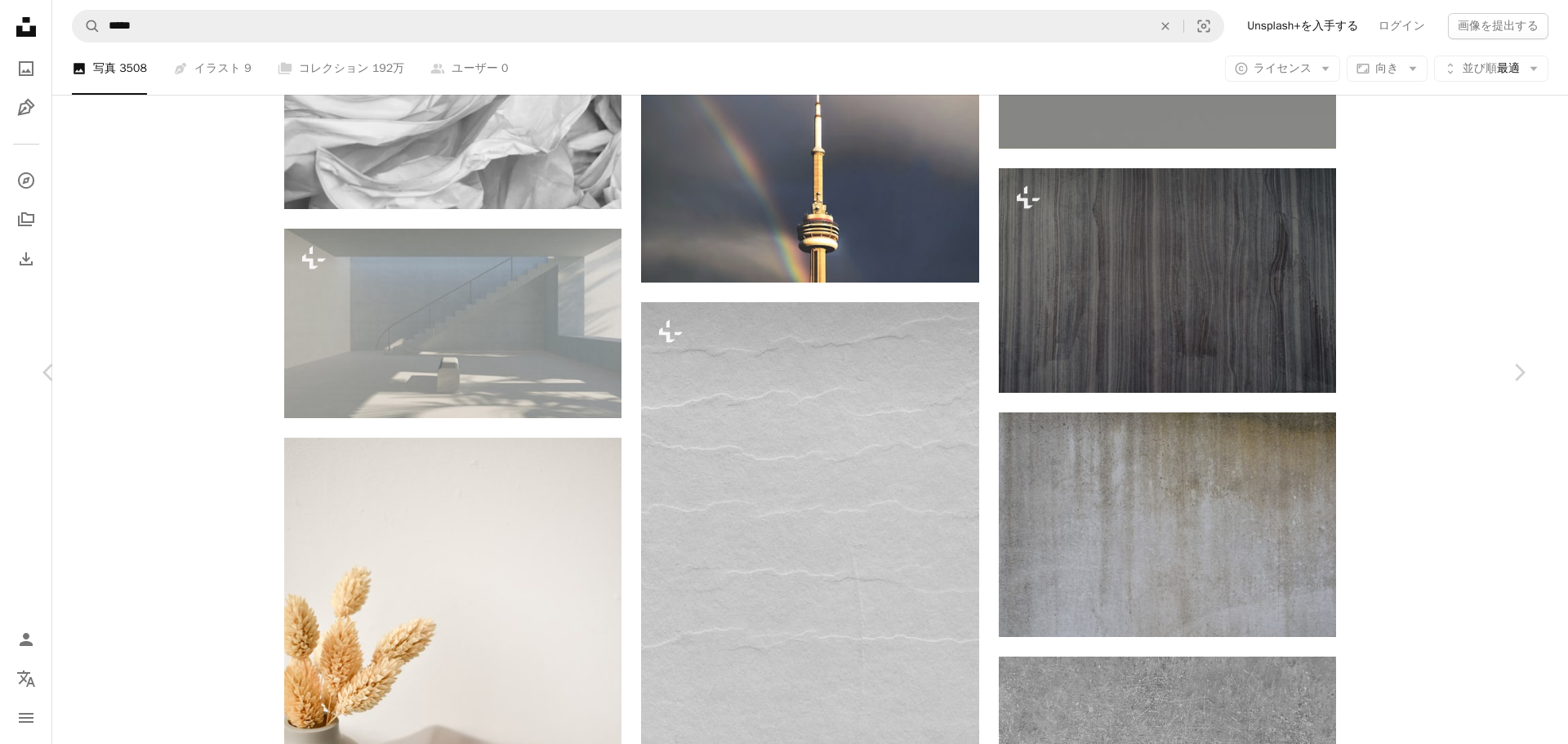 click on "画像を編集   Plus sign for Unsplash+" at bounding box center [1278, 2840] 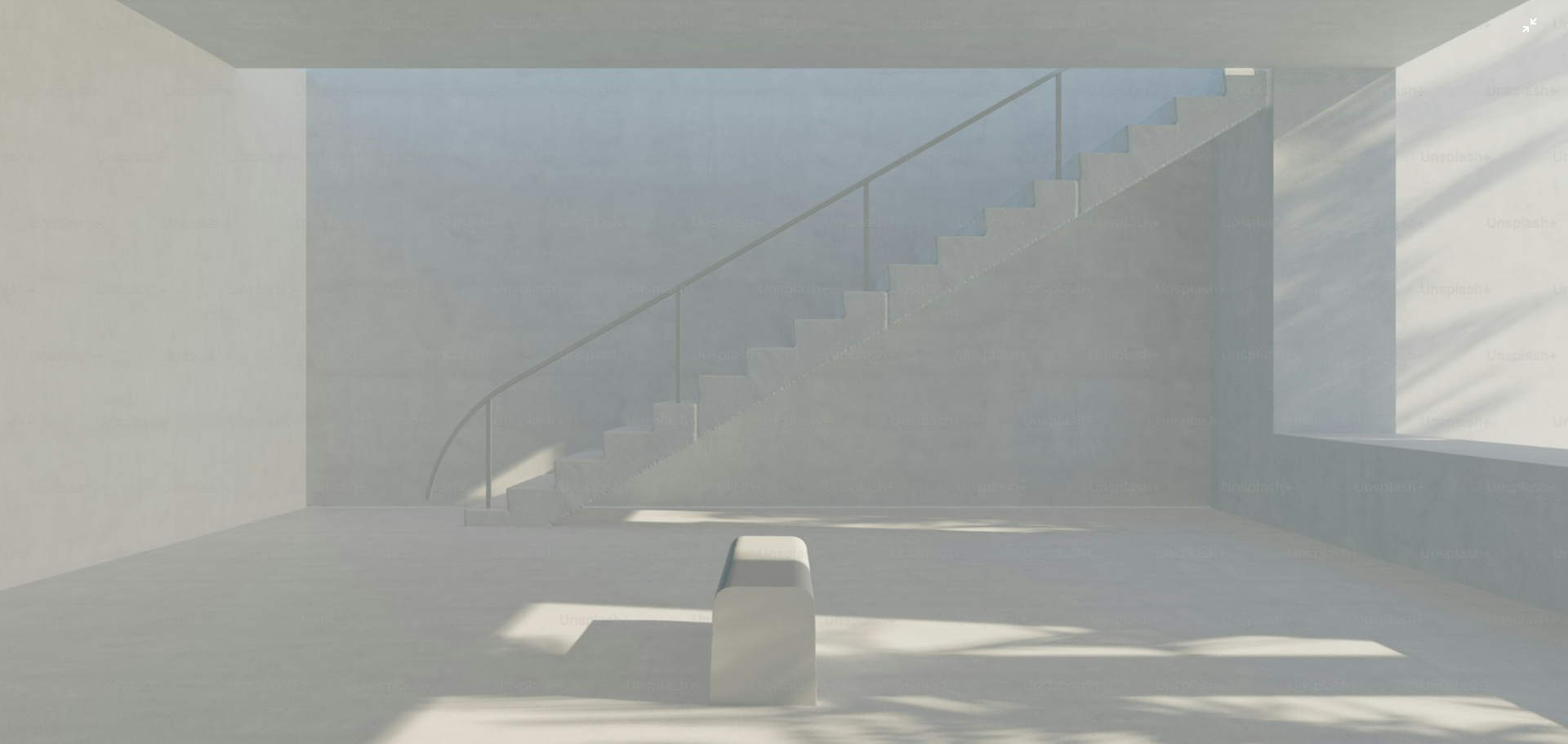 scroll, scrollTop: 123, scrollLeft: 0, axis: vertical 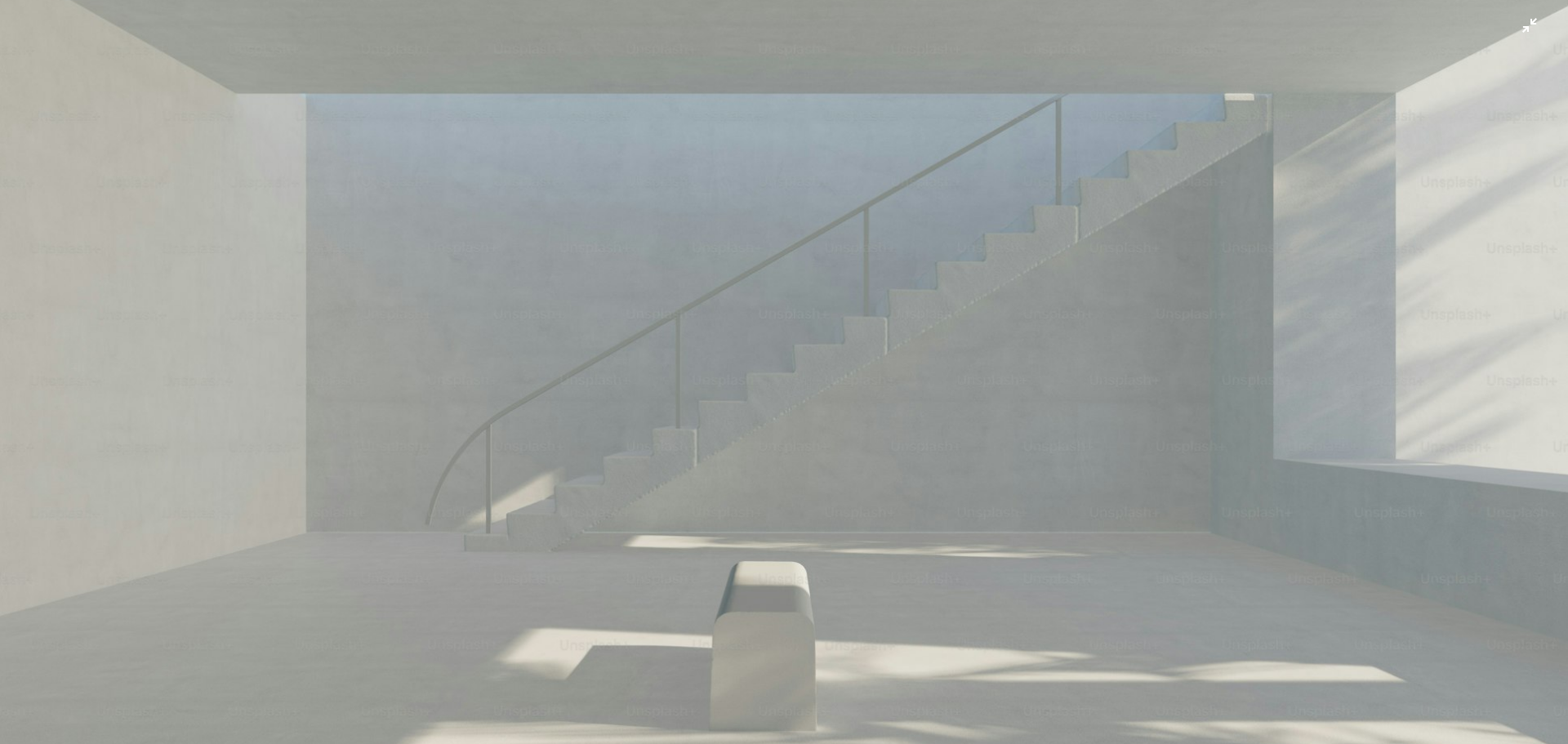 click at bounding box center (784, 403) 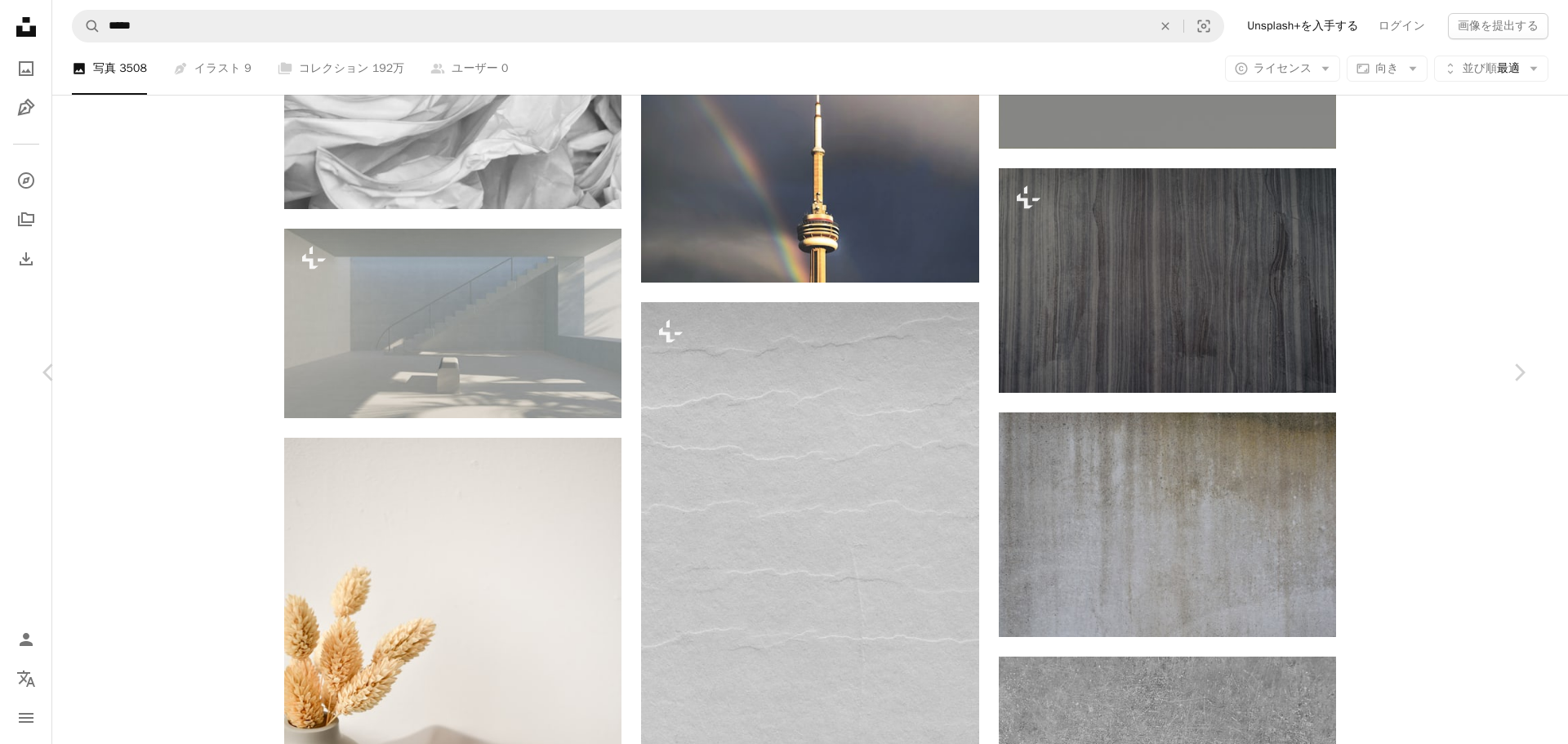 click on "An X shape" at bounding box center (16, 16) 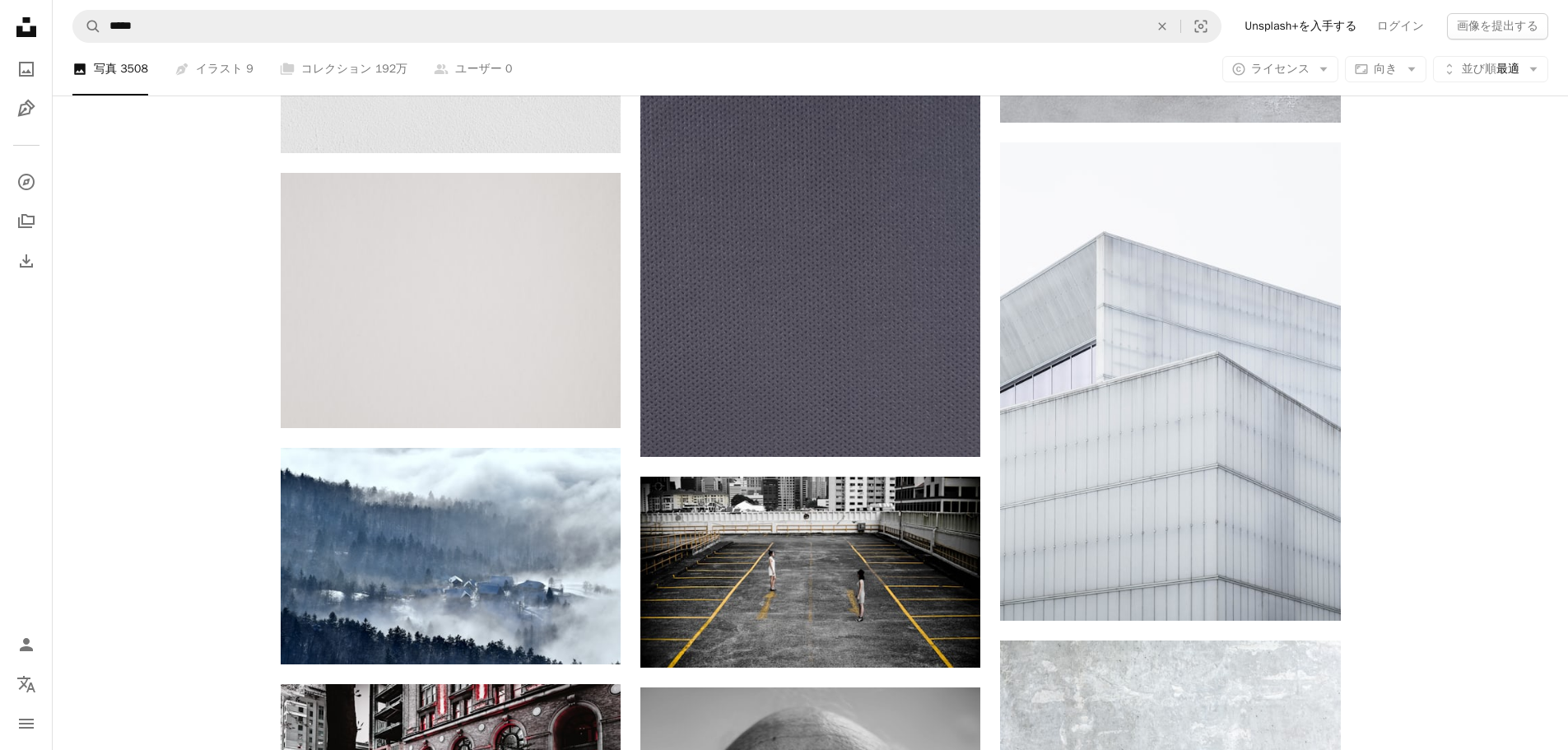scroll, scrollTop: 7950, scrollLeft: 0, axis: vertical 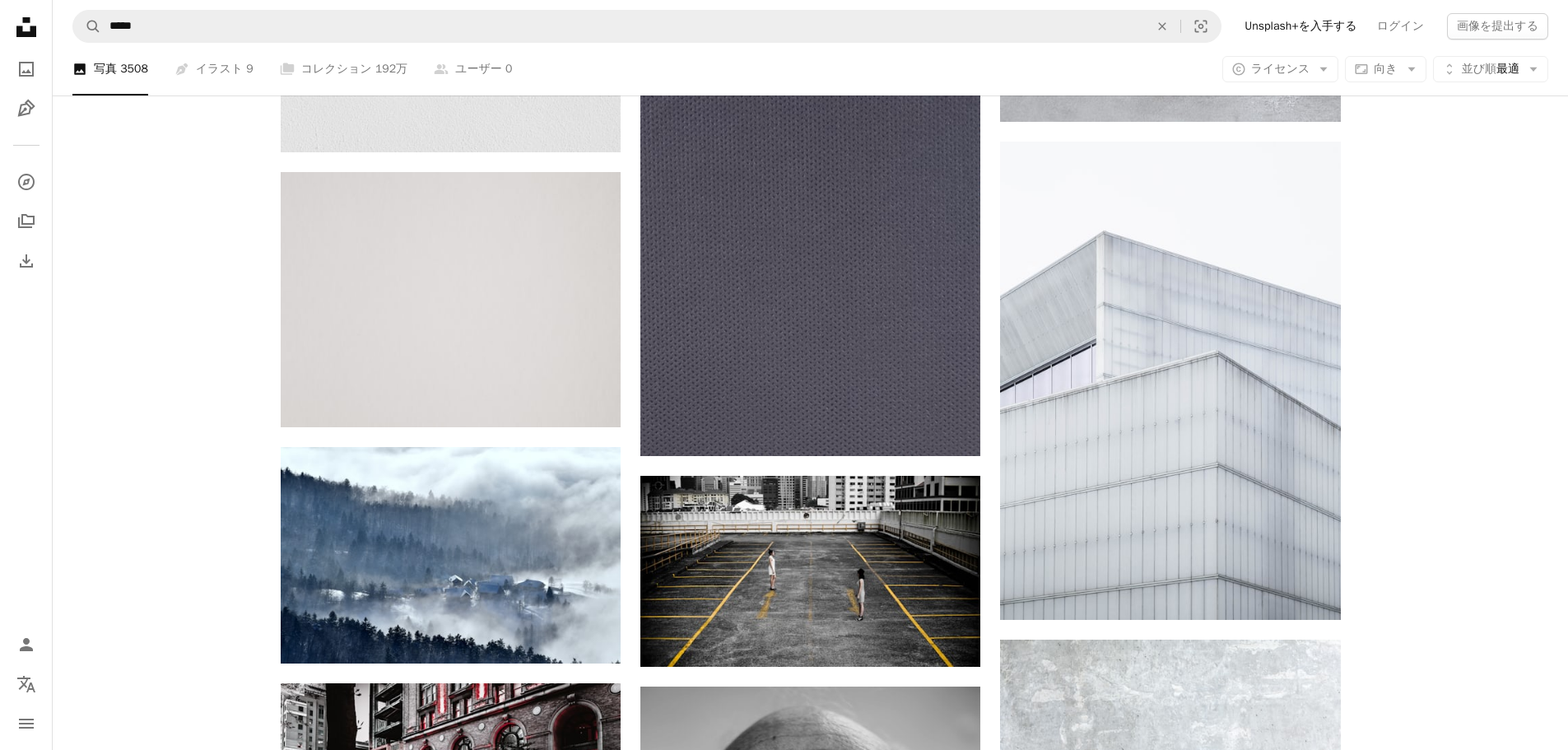 click on "Plus sign for Unsplash+ A heart A plus sign Wesley Tingey Unsplash+ 向け A lock   ダウンロード A heart A plus sign Mockaroon Arrow pointing down Plus sign for Unsplash+ A heart A plus sign Yunus Tuğ Unsplash+ 向け A lock   ダウンロード A heart A plus sign Augustine Wong Arrow pointing down A heart A plus sign Scott Webb 案件受付中 A checkmark inside of a circle Arrow pointing down A heart A plus sign Lynn Van den Broeck 案件受付中 A checkmark inside of a circle Arrow pointing down A heart A plus sign Ajeng Coleendyah 案件受付中 A checkmark inside of a circle Arrow pointing down A heart A plus sign Drew Beamer Arrow pointing down Plus sign for Unsplash+ A heart A plus sign Luke Thornton Unsplash+ 向け A lock   ダウンロード Plus sign for Unsplash+ A heart A plus sign Mariia Shalabaieva Unsplash+ 向け A lock   ダウンロード Design a unique, engaging website Start A Free Trial Plus sign for Unsplash+ A heart A plus sign Tamara Bitter Unsplash+ 向け A lock   A heart" at bounding box center (450, -1518) 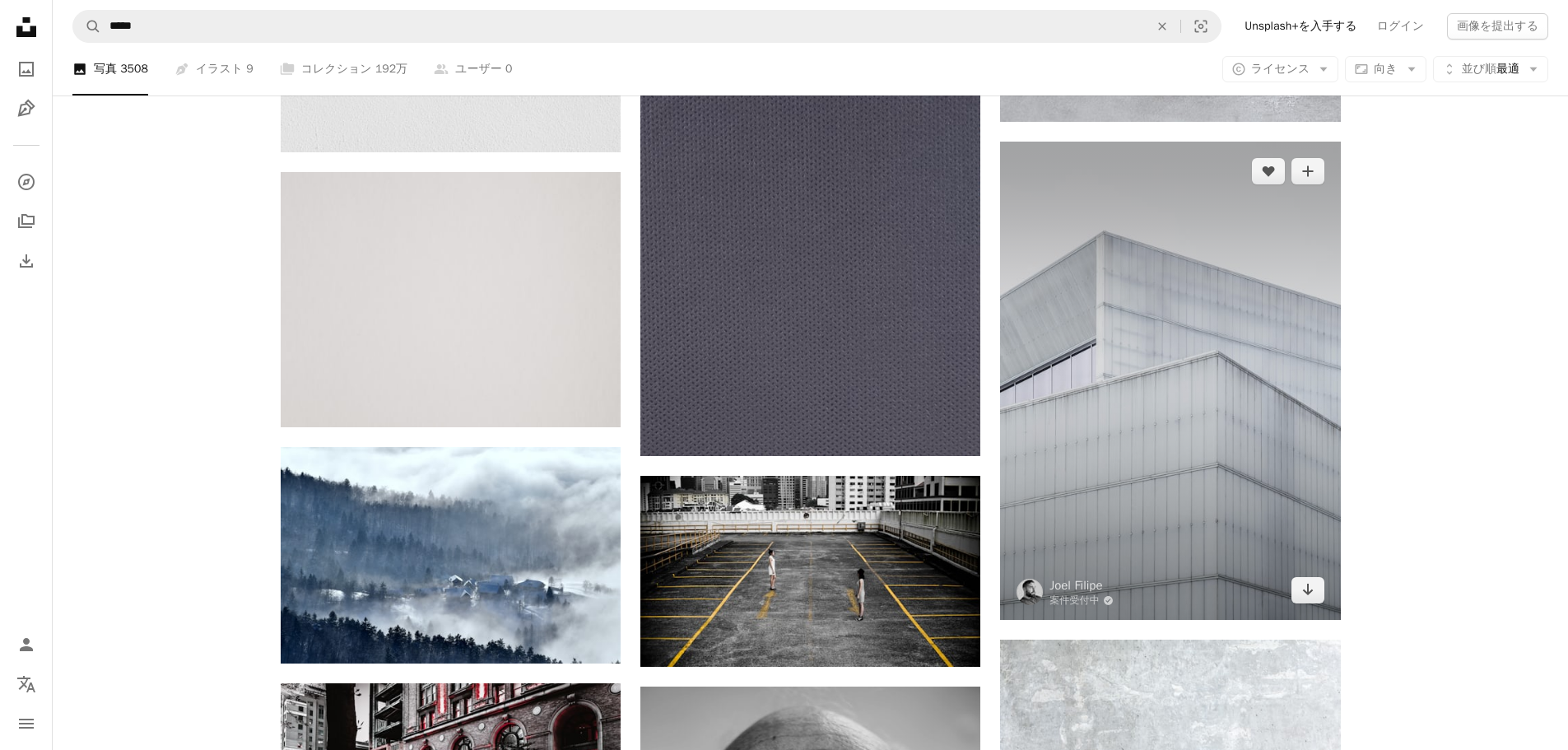 click at bounding box center [1170, 380] 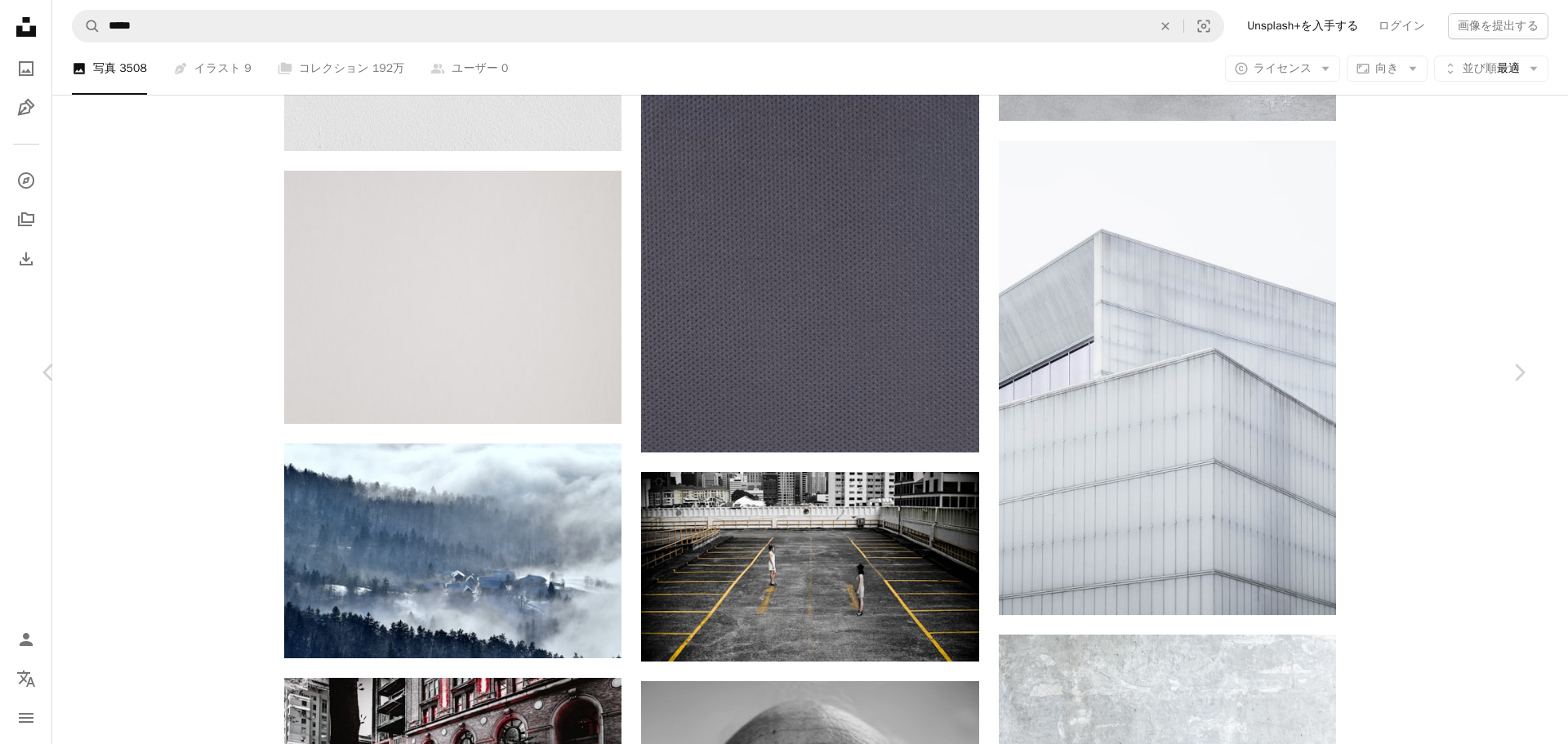 click on "An X shape" at bounding box center (16, 16) 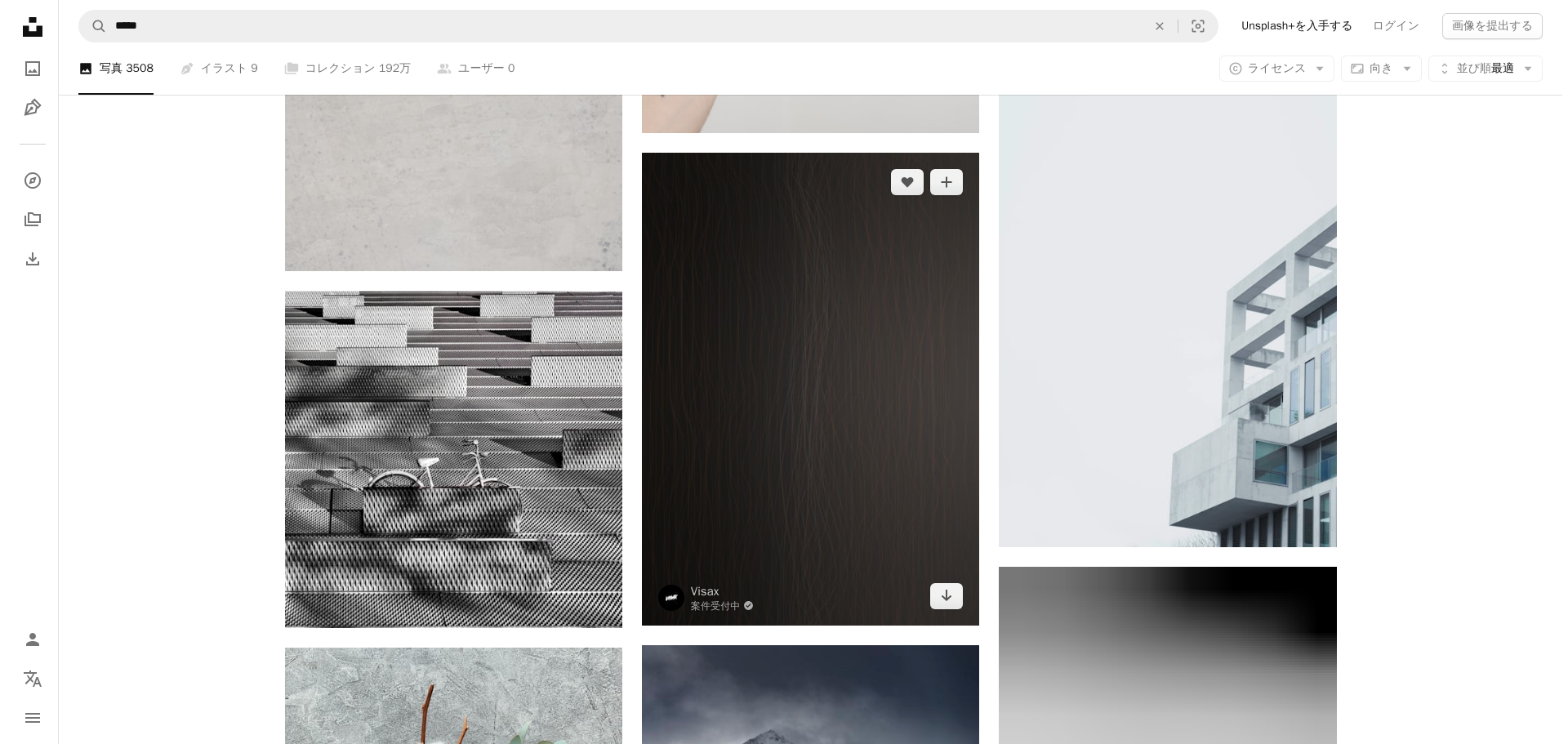 scroll, scrollTop: 13501, scrollLeft: 0, axis: vertical 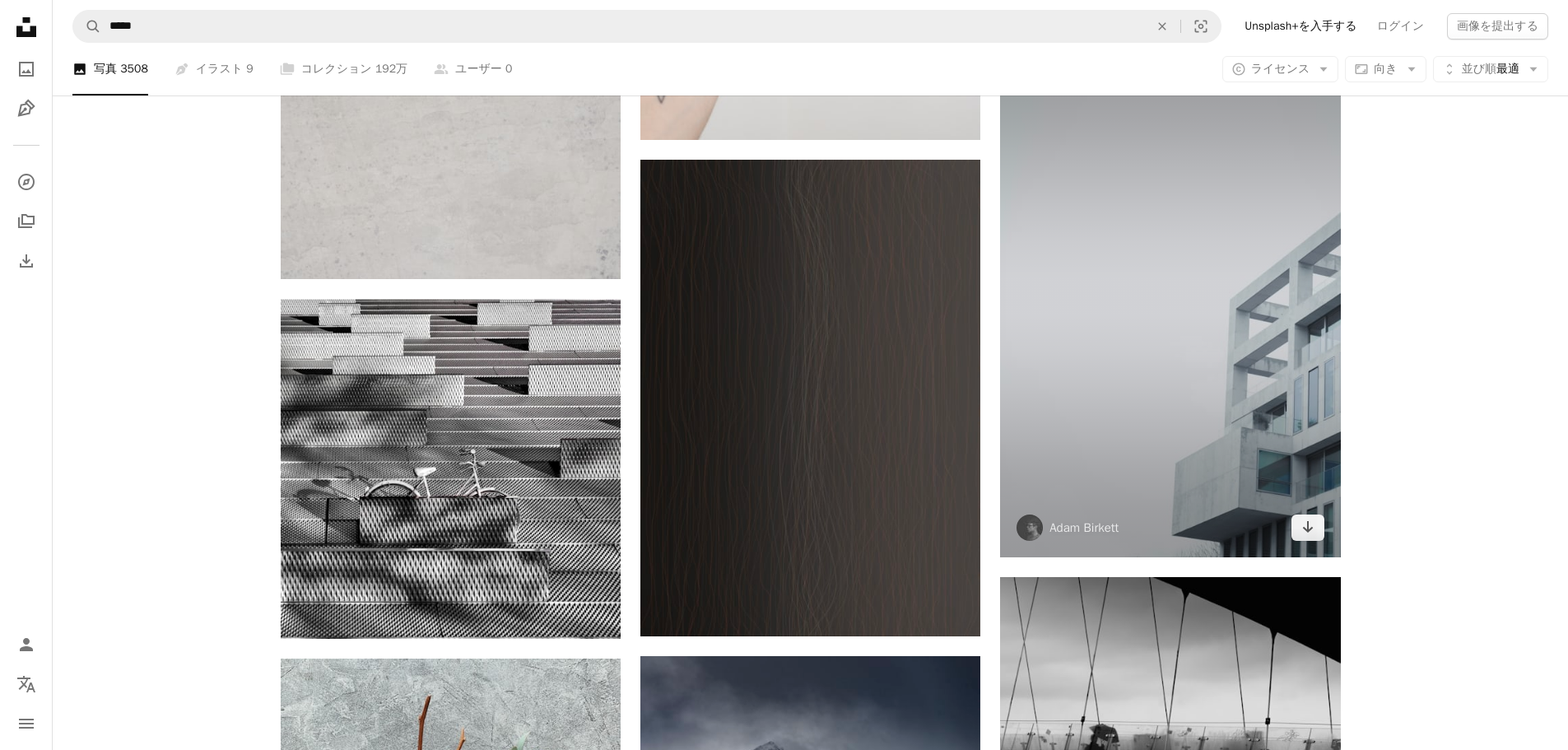 click at bounding box center [1170, 302] 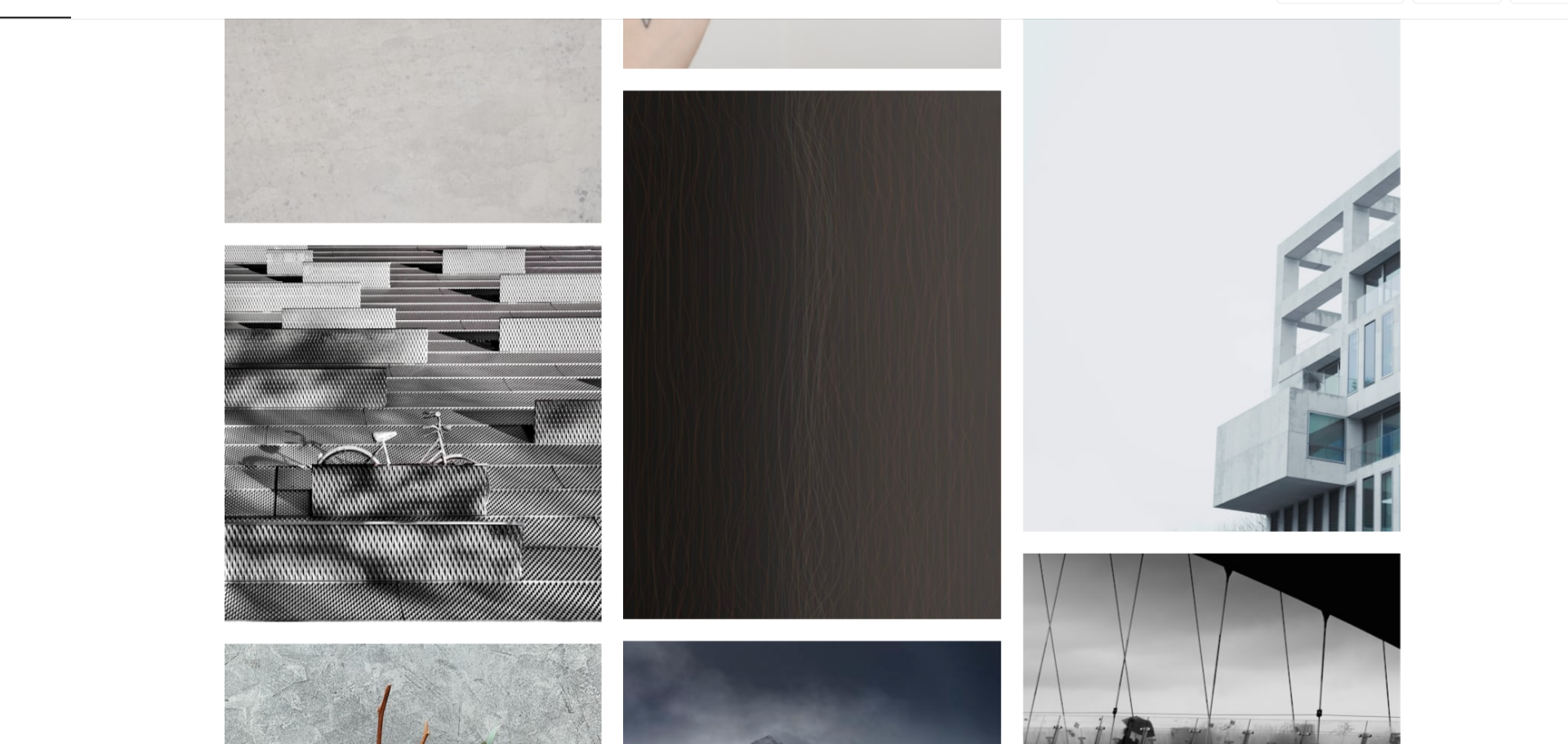 scroll, scrollTop: 13500, scrollLeft: 0, axis: vertical 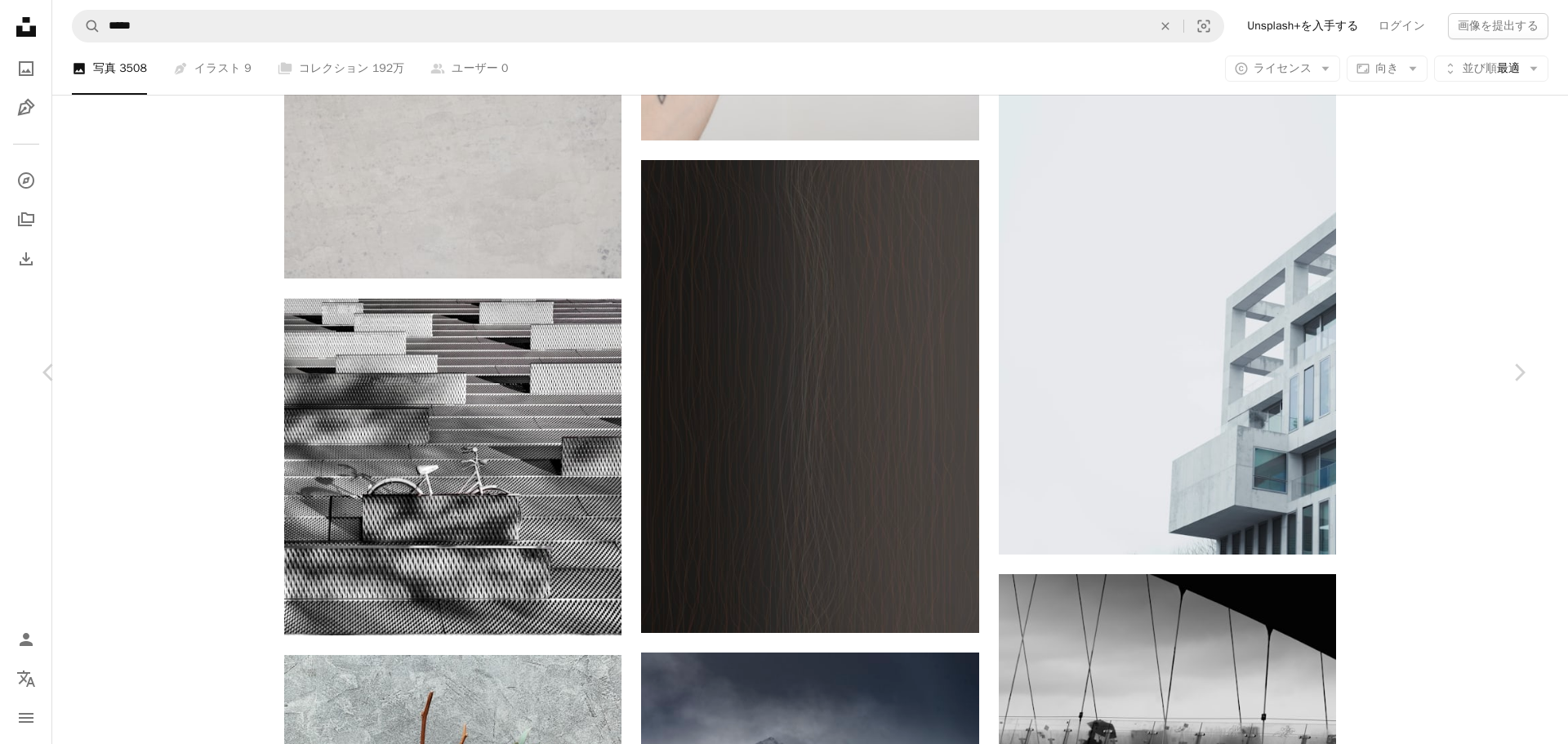 click on "An X shape" at bounding box center (16, 16) 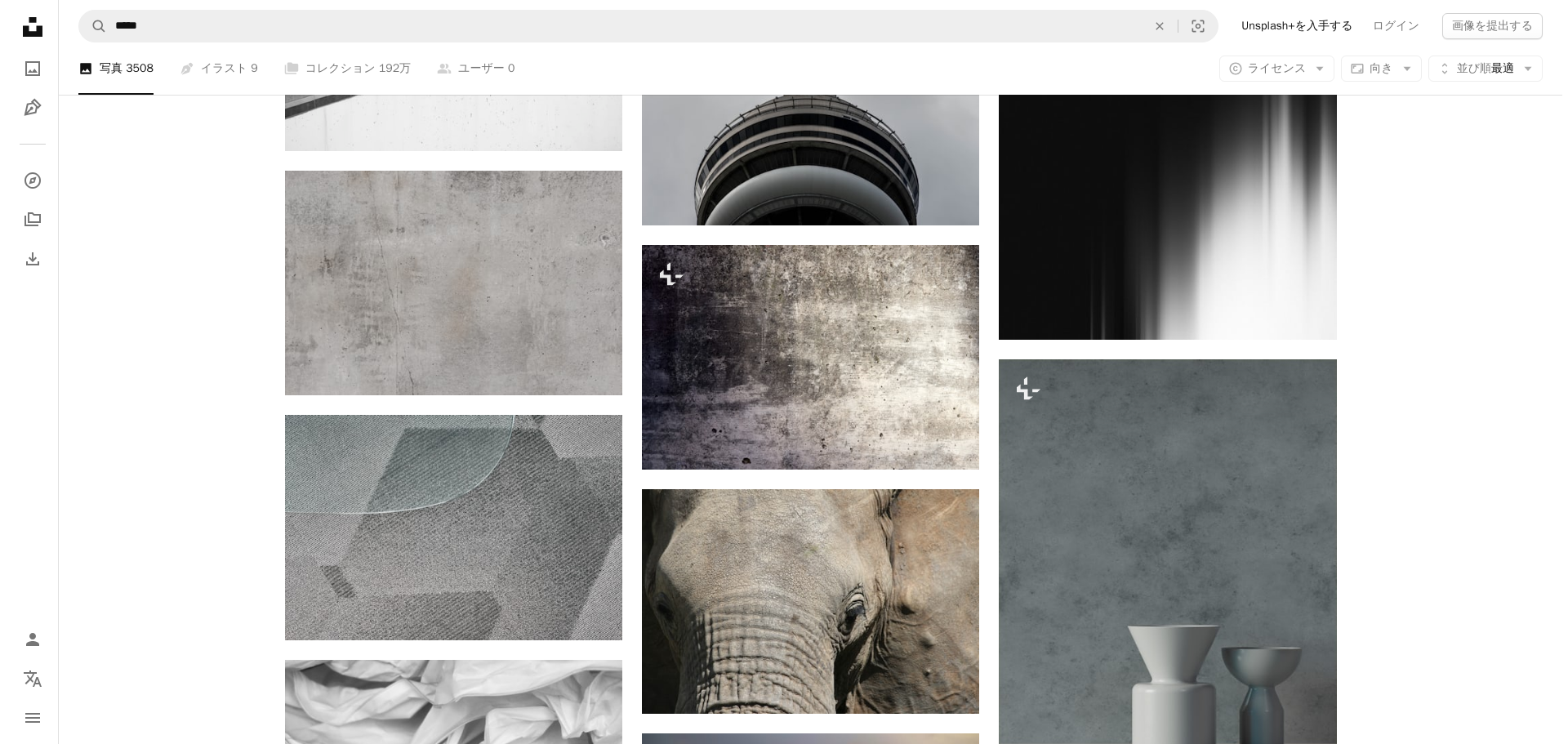 scroll, scrollTop: 9055, scrollLeft: 0, axis: vertical 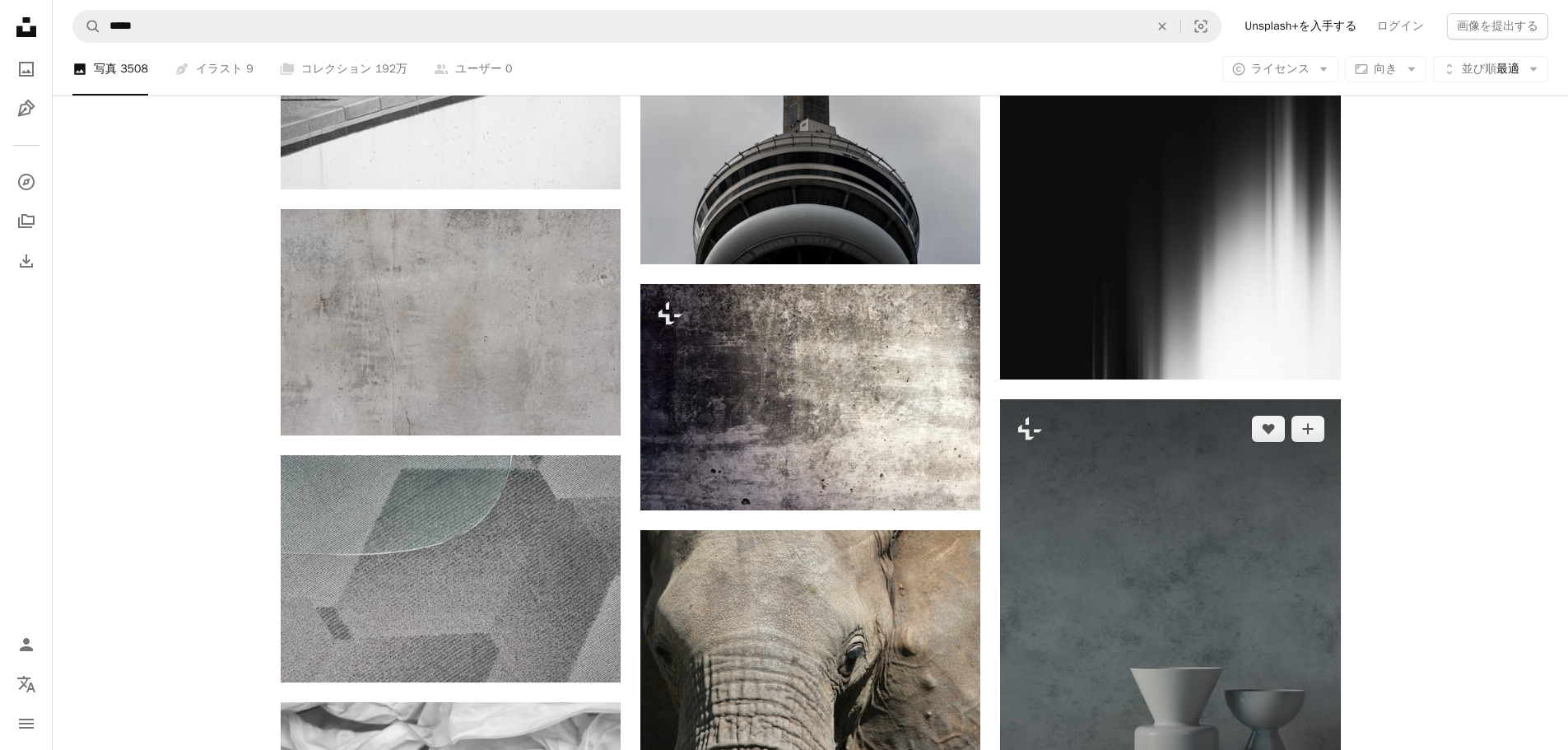 click at bounding box center (1170, 634) 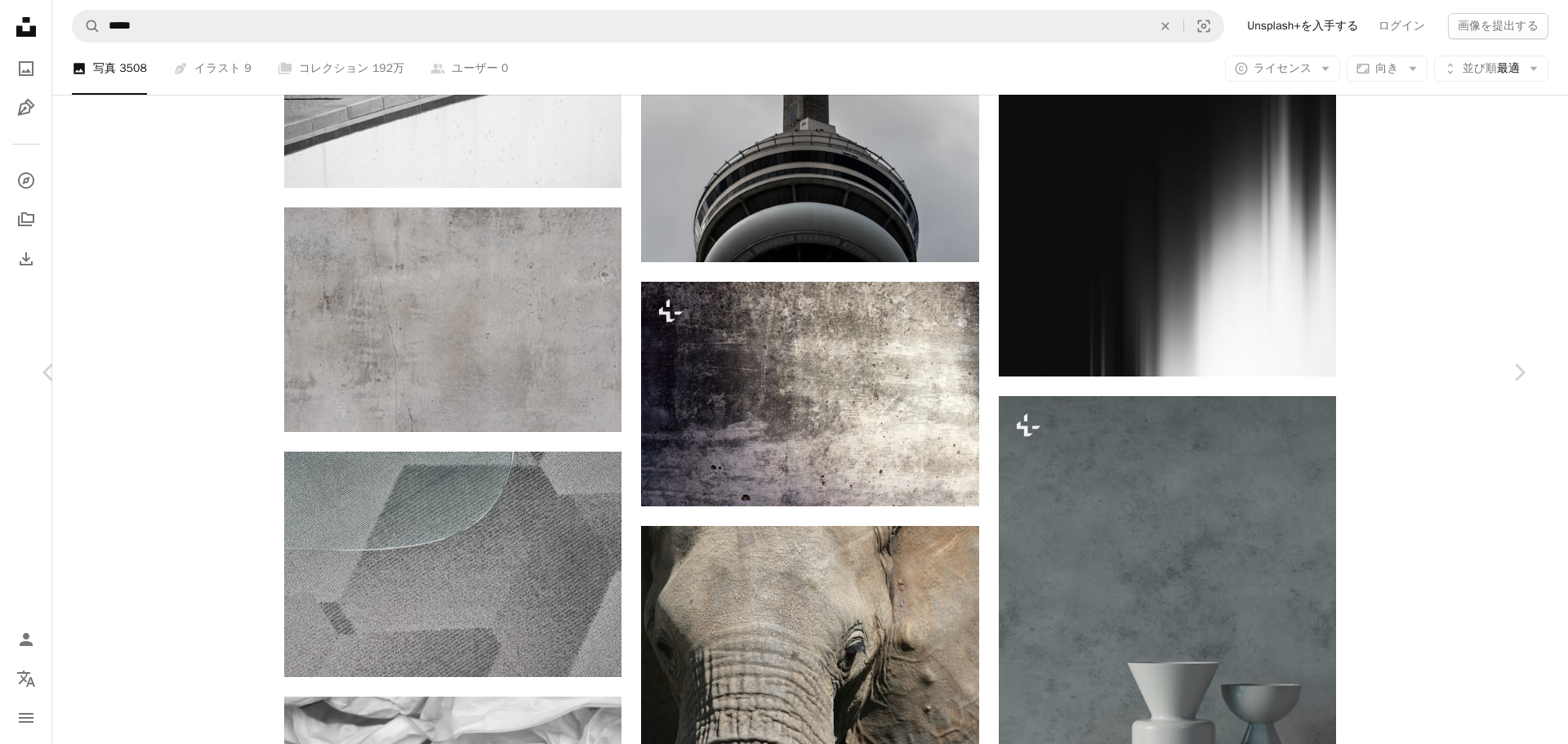 click at bounding box center (777, 8646) 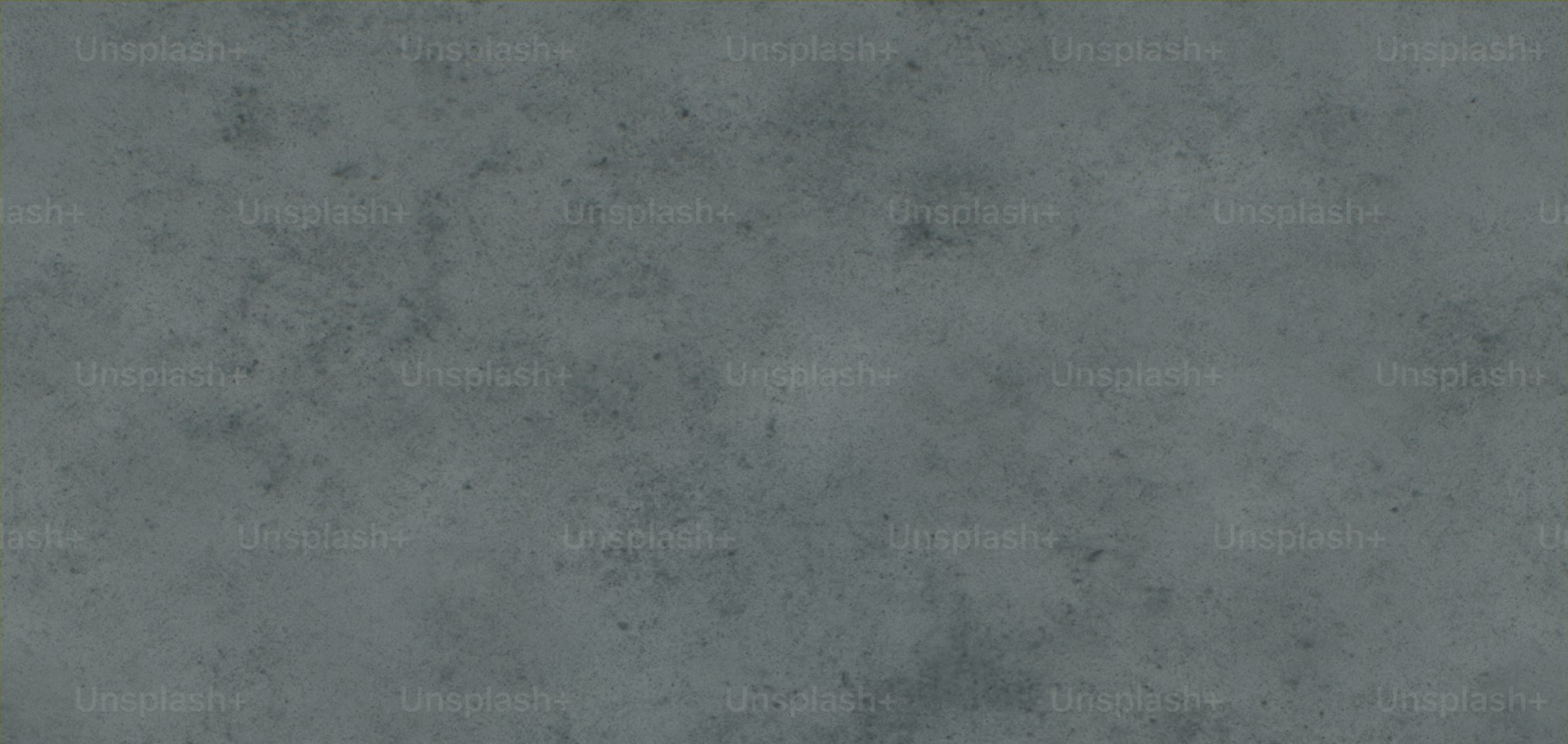 scroll, scrollTop: 694, scrollLeft: 0, axis: vertical 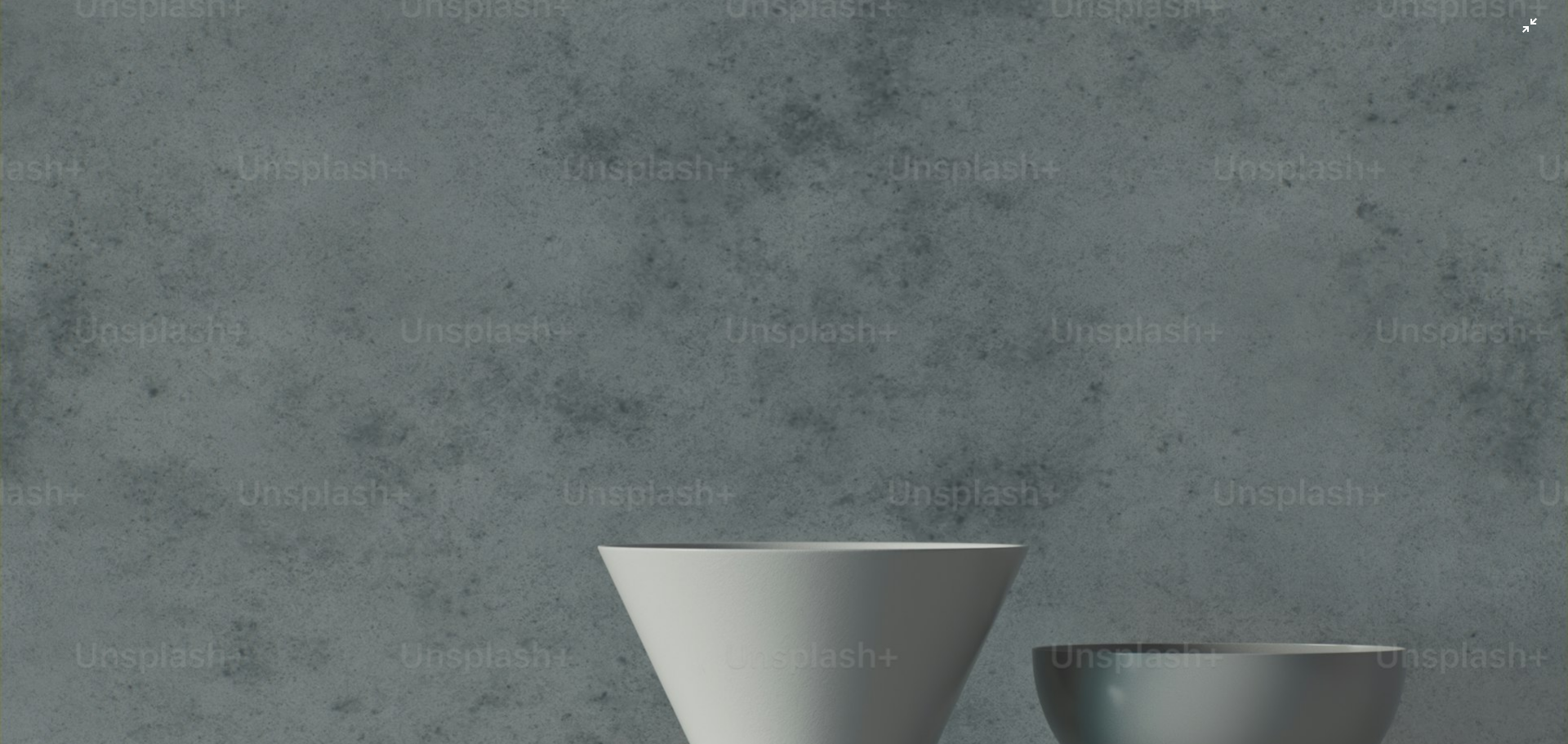 click at bounding box center (784, 388) 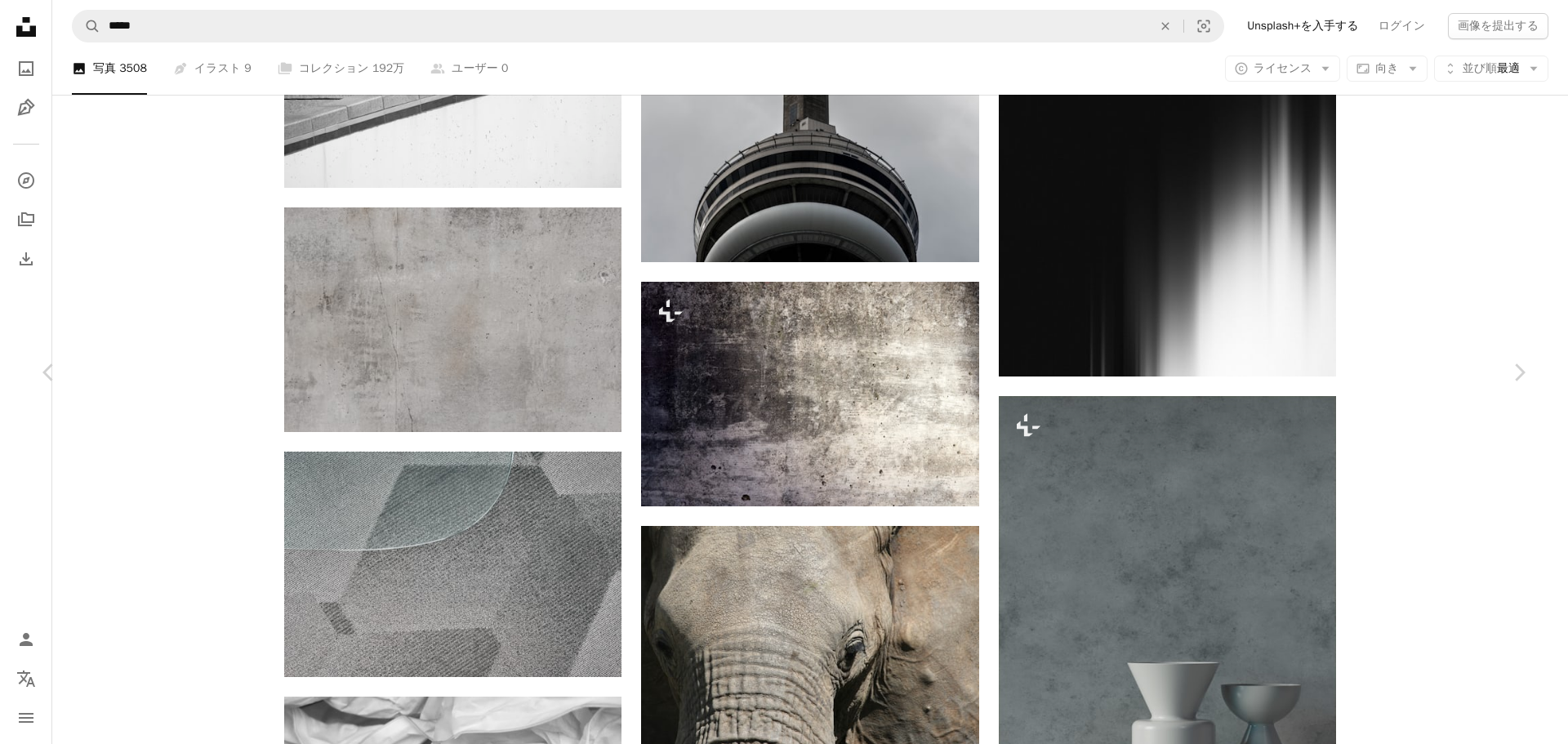 click on "An X shape" at bounding box center [16, 16] 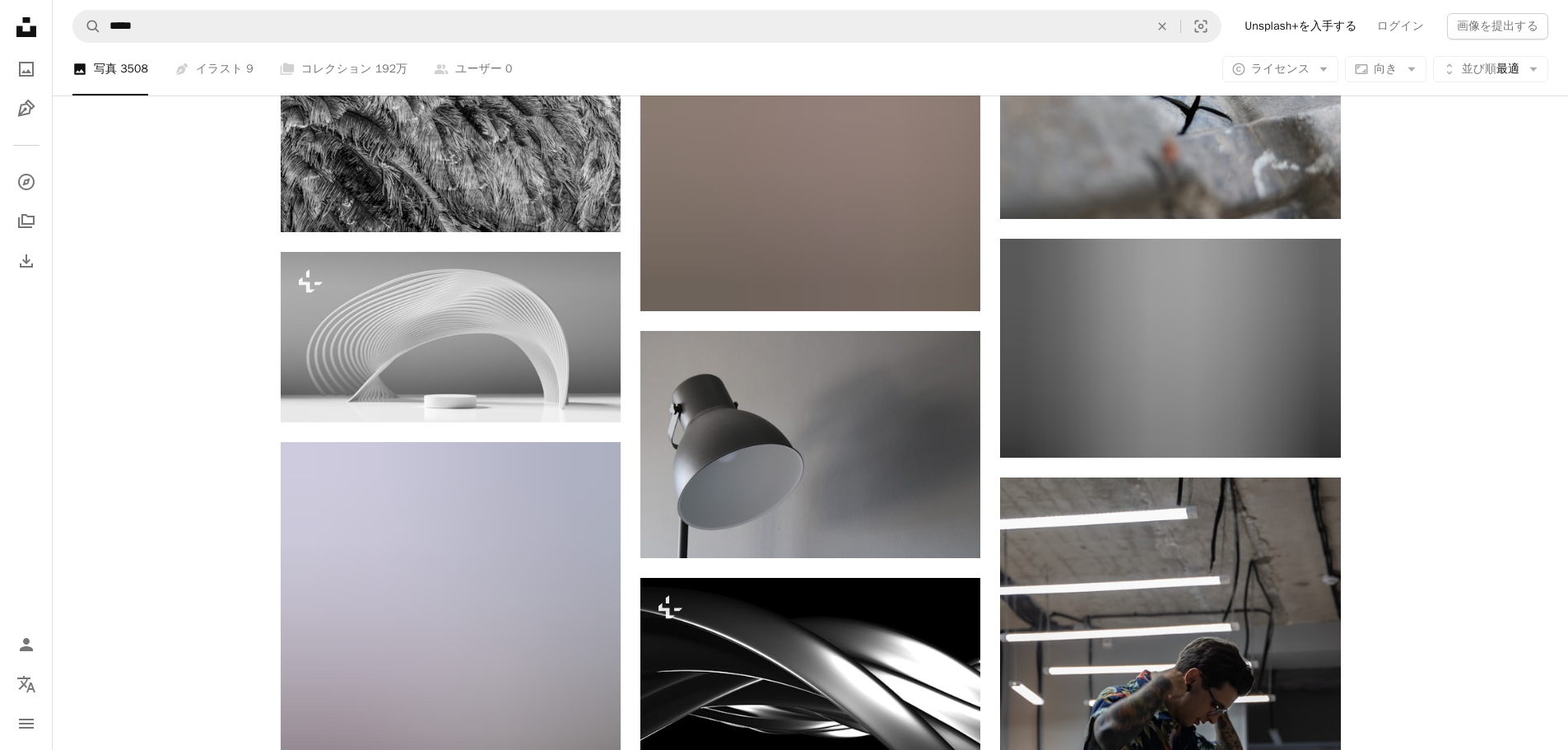 scroll, scrollTop: 24001, scrollLeft: 0, axis: vertical 